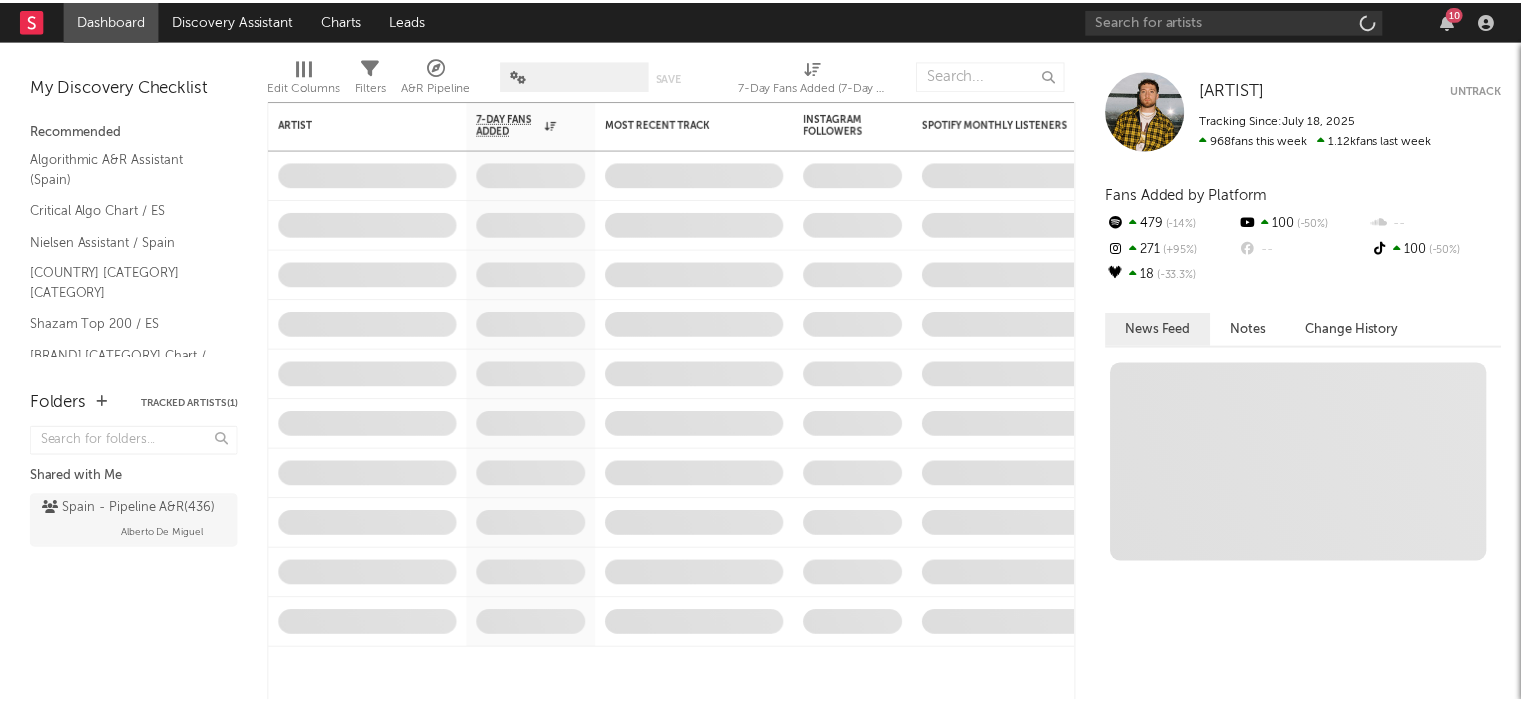 scroll, scrollTop: 0, scrollLeft: 0, axis: both 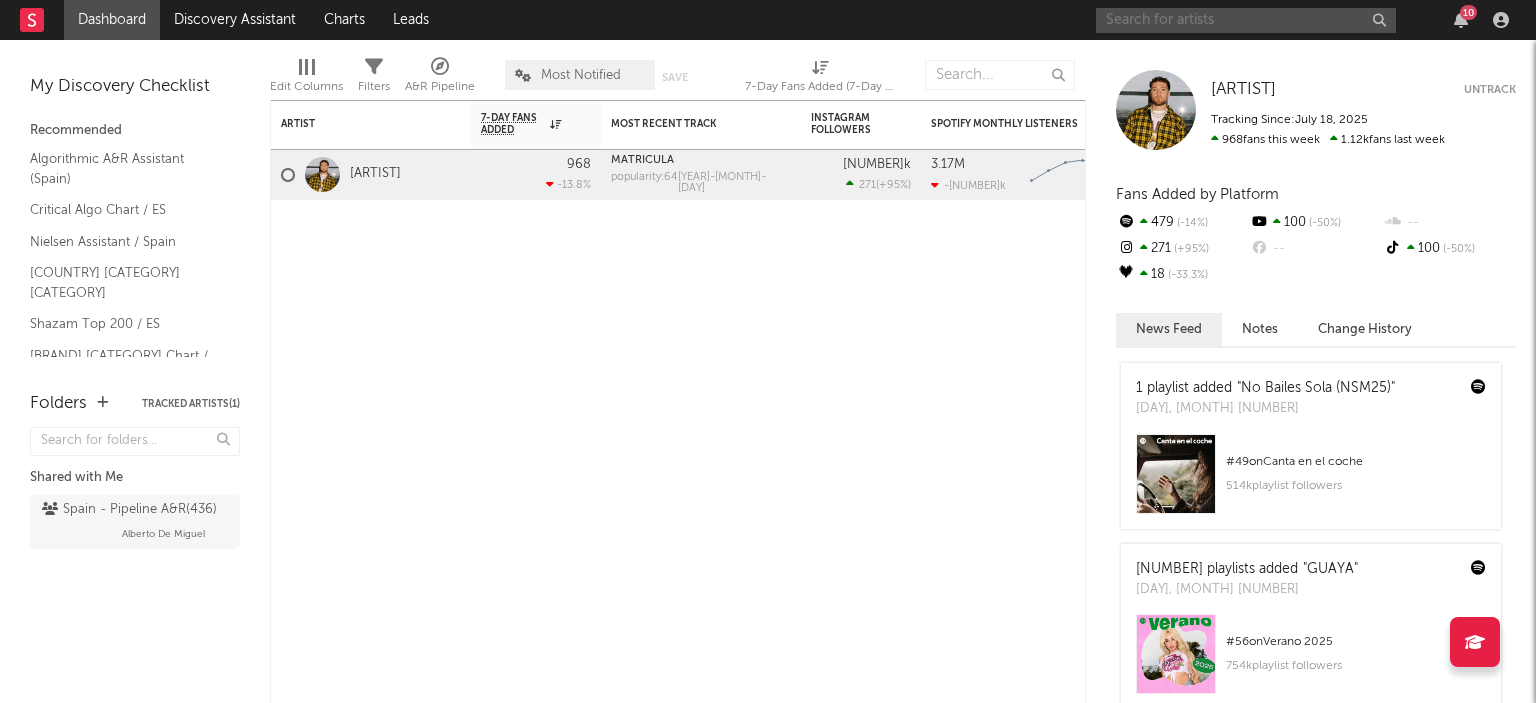 click at bounding box center (1246, 20) 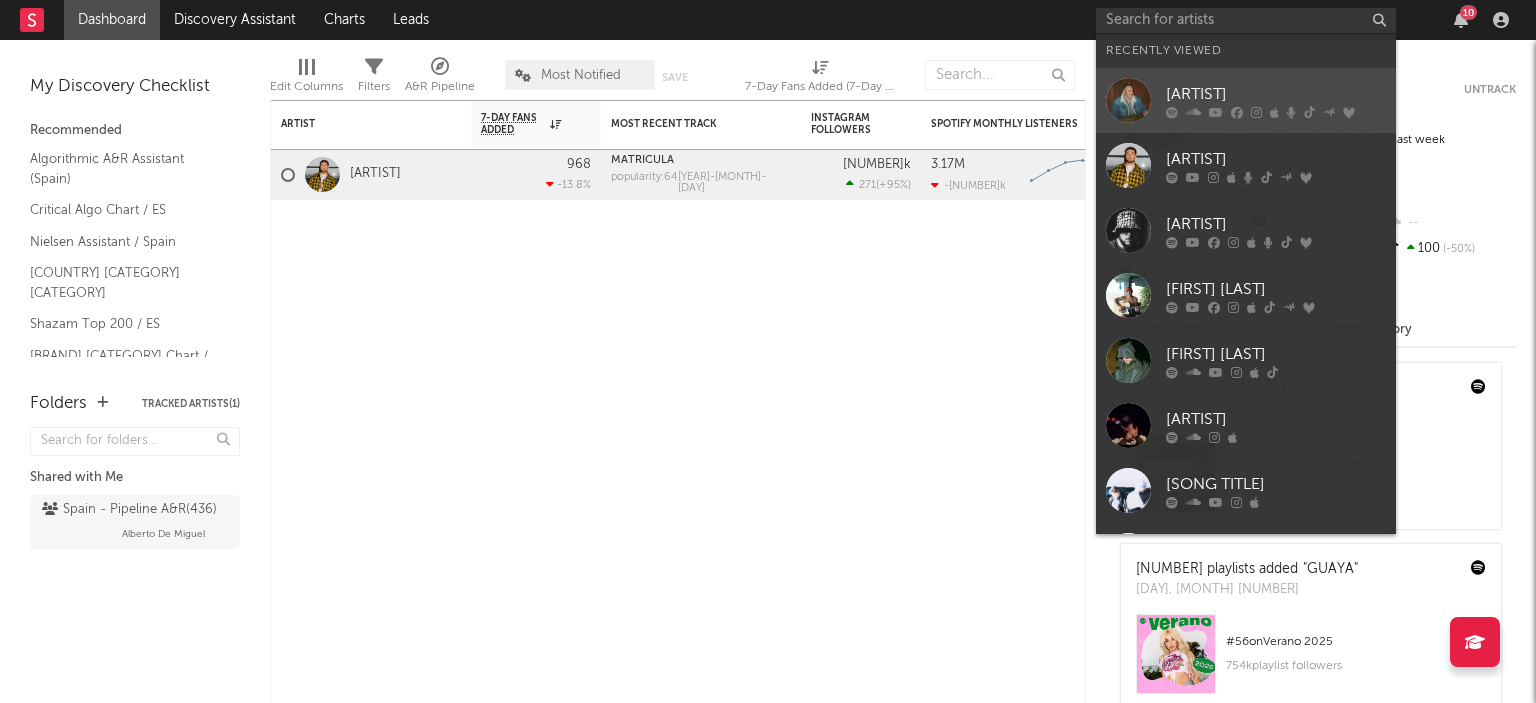 click on "Zach Bryan" at bounding box center (1276, 94) 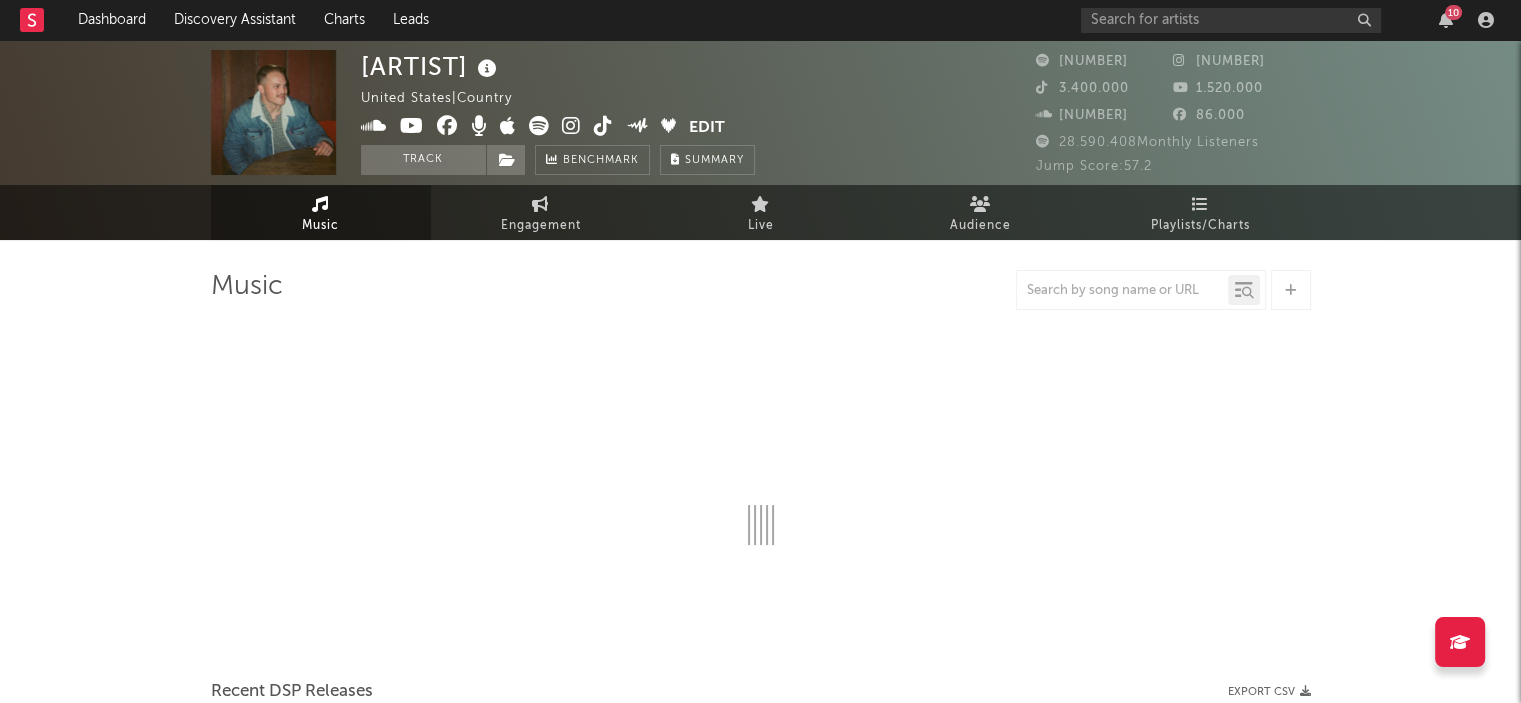 select on "6m" 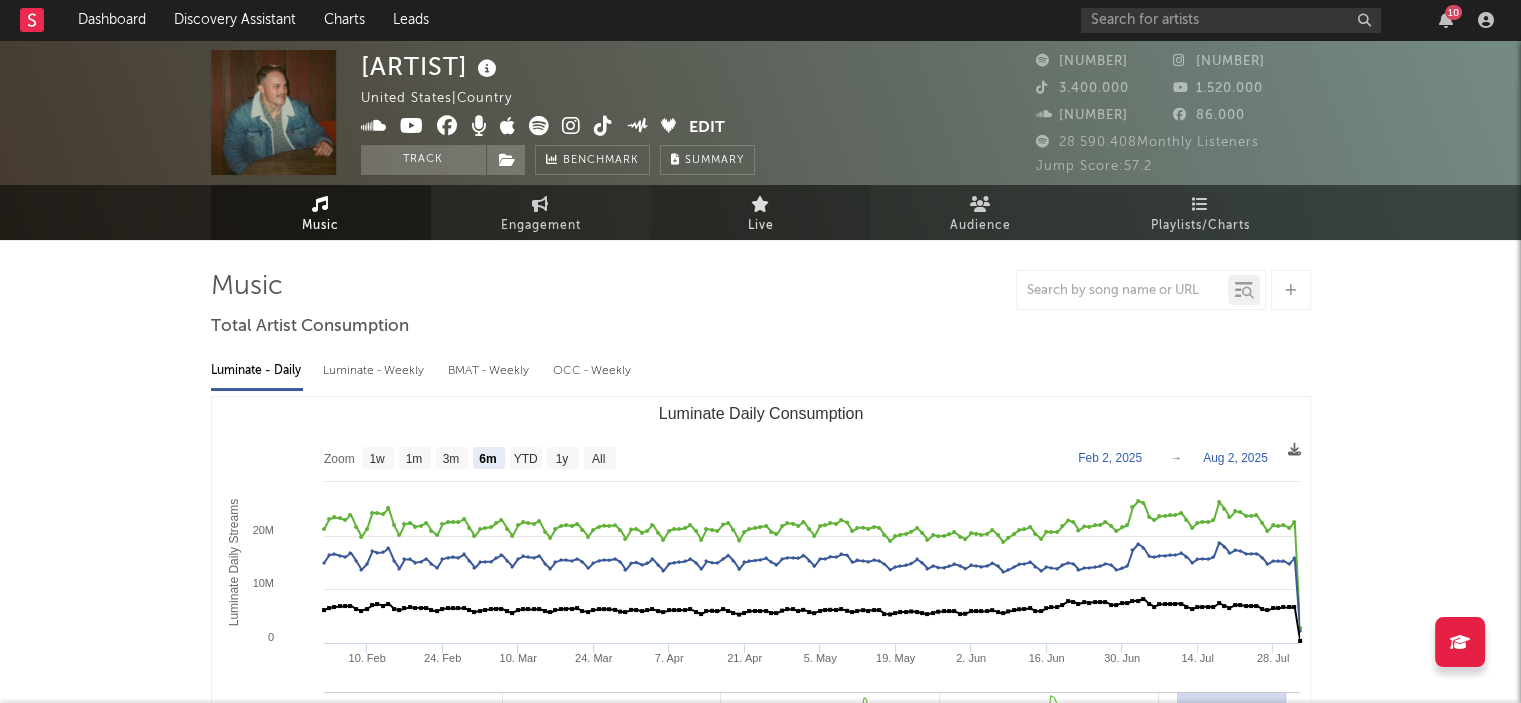 click at bounding box center [760, 204] 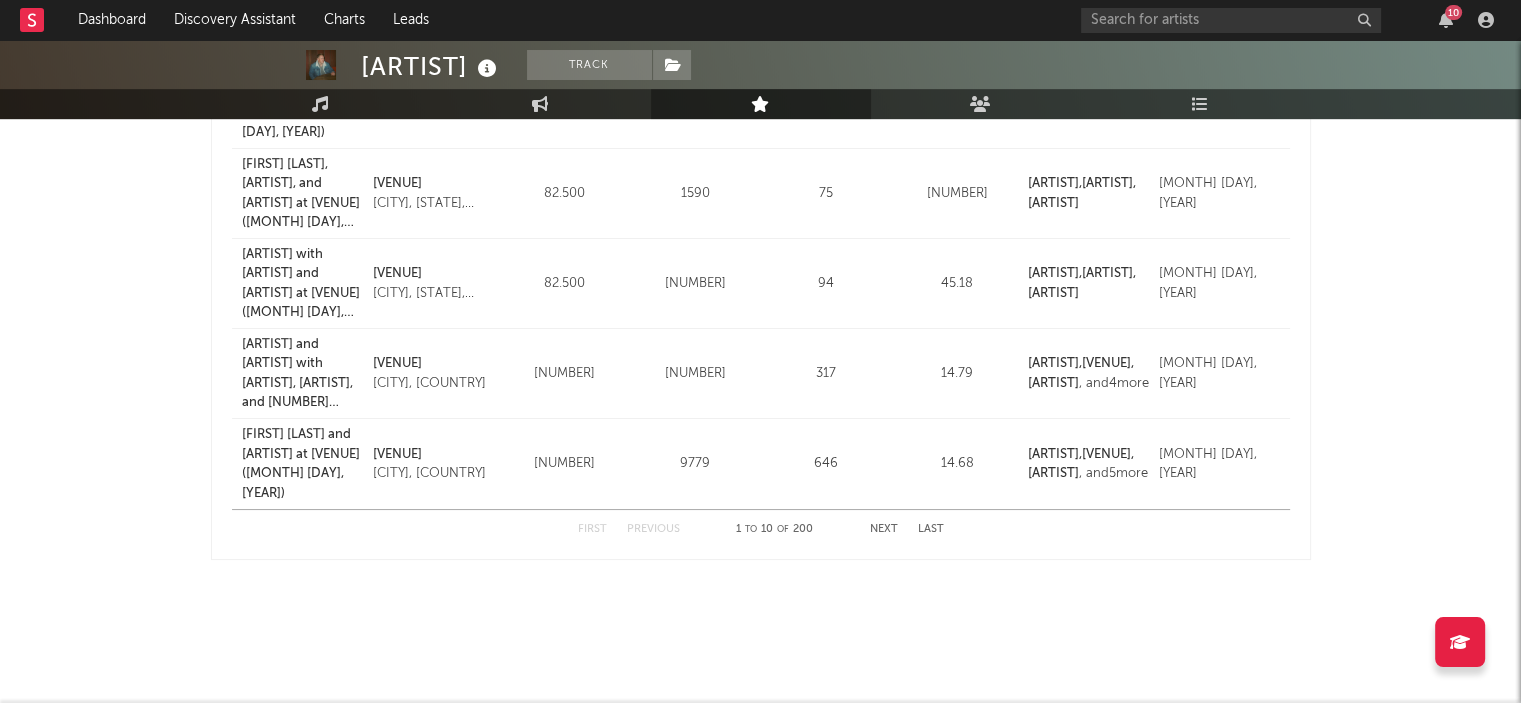 scroll, scrollTop: 845, scrollLeft: 0, axis: vertical 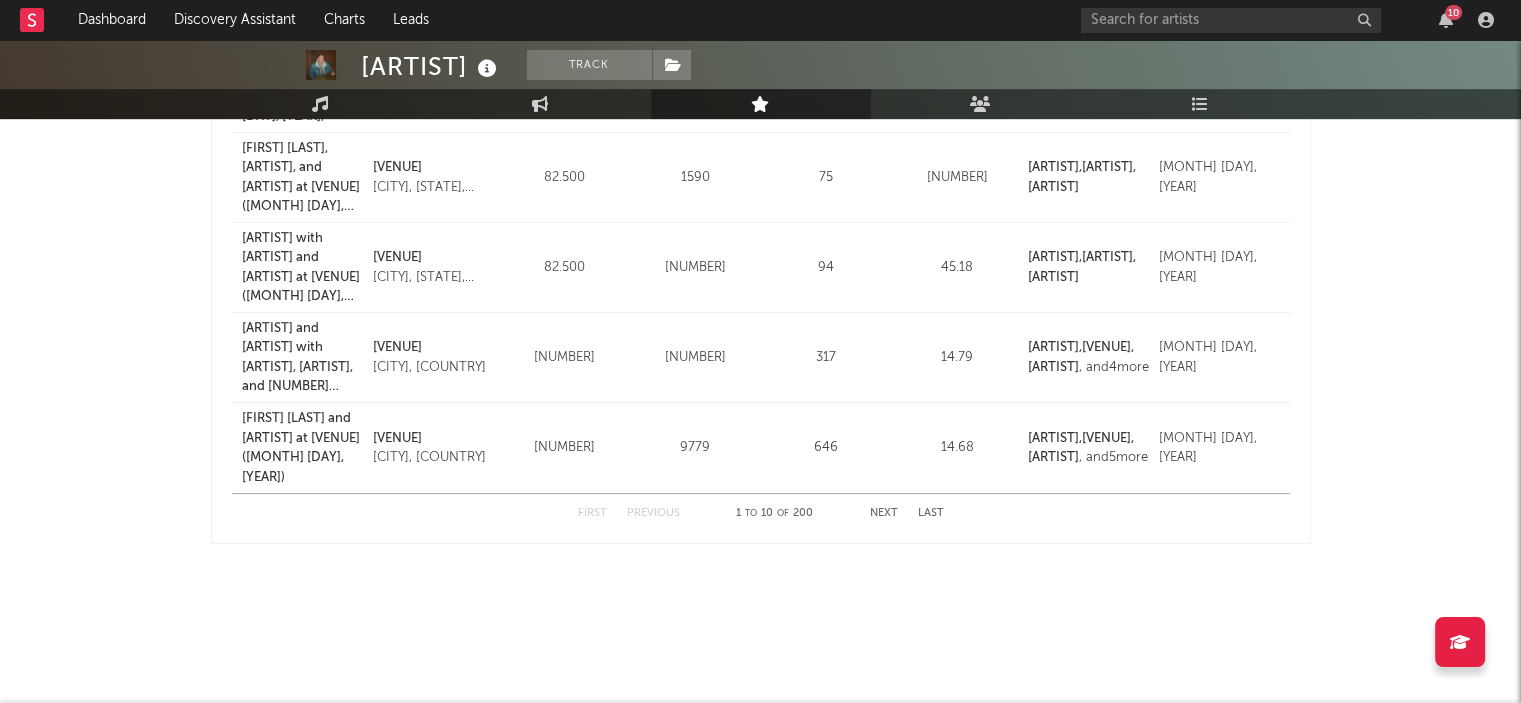 click on "Next" at bounding box center [884, 513] 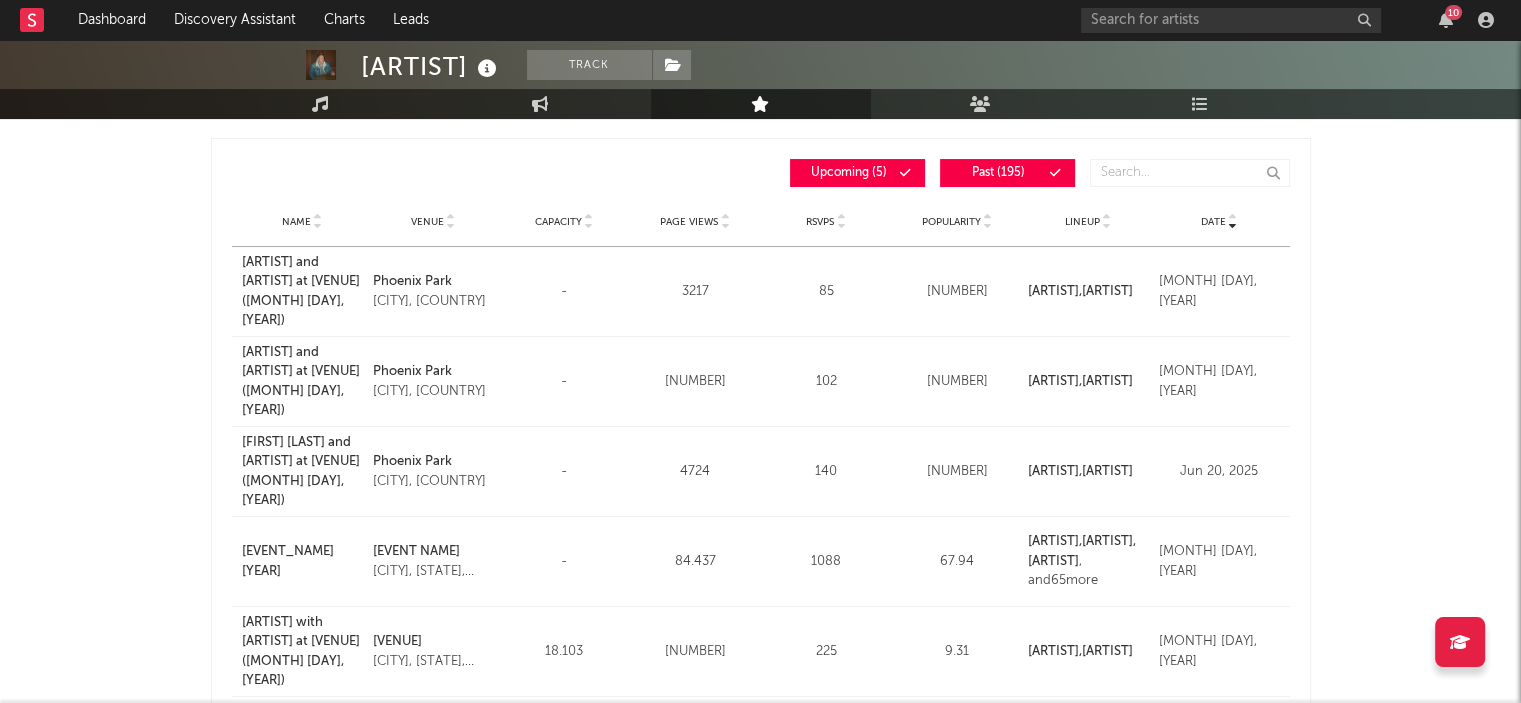 scroll, scrollTop: 184, scrollLeft: 0, axis: vertical 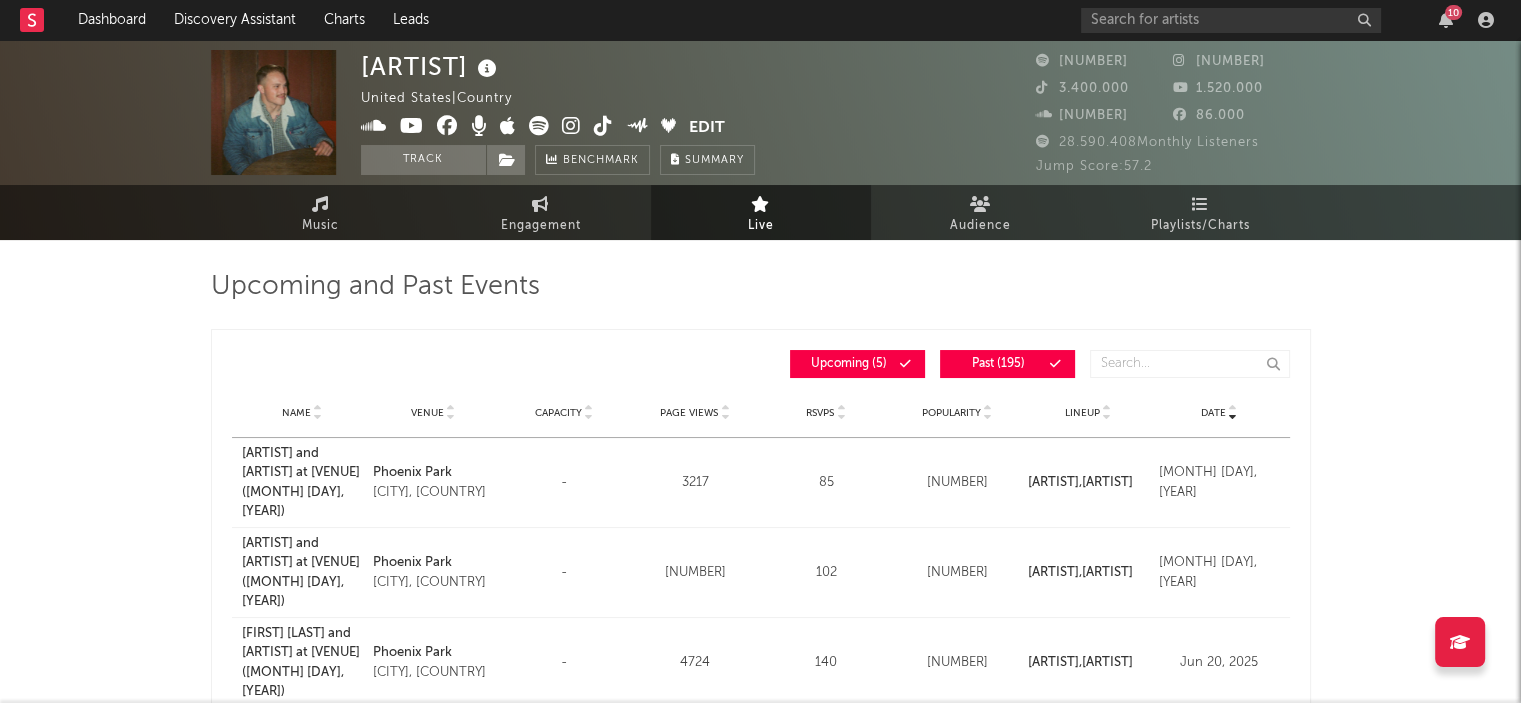 click on "Zach Bryan United States  |  Country Edit Track Benchmark Summary 6.965.637 4.923.357 3.400.000 1.520.000 186.265 86.000 28.590.408  Monthly Listeners Jump Score:  57.2 Music Engagement Live Audience Playlists/Charts Upcoming and Past Events Date Name Venue Capacity Page Views RSVPs Popularity Lineup Date Upcoming   ( 5 ) Past   ( 195 ) Name Venue Capacity Page Views RSVPs Popularity Lineup Date Name Zach Bryan and Turnpike Troubadours at Phoenix Park (June 22, 2025) Venue Phoenix Park Dublin, Ireland Capacity - Page Views 3217 RSVPs 85 Popularity 14.69 Lineup Zach Bryan ,  Turnpike Troubadours Date Jun 22, 2025 Name Zach Bryan and Turnpike Troubadours at Phoenix Park (June 21, 2025) Venue Phoenix Park Dublin, Ireland Capacity - Page Views 3687 RSVPs 102 Popularity 14.69 Lineup Zach Bryan ,  Turnpike Troubadours Date Jun 21, 2025 Name Zach Bryan and Turnpike Troubadours at Phoenix Park (June 20, 2025) Venue Phoenix Park Dublin, Ireland Capacity - Page Views 4724 RSVPs 140 Popularity 14.69 Lineup Zach Bryan" at bounding box center (760, 794) 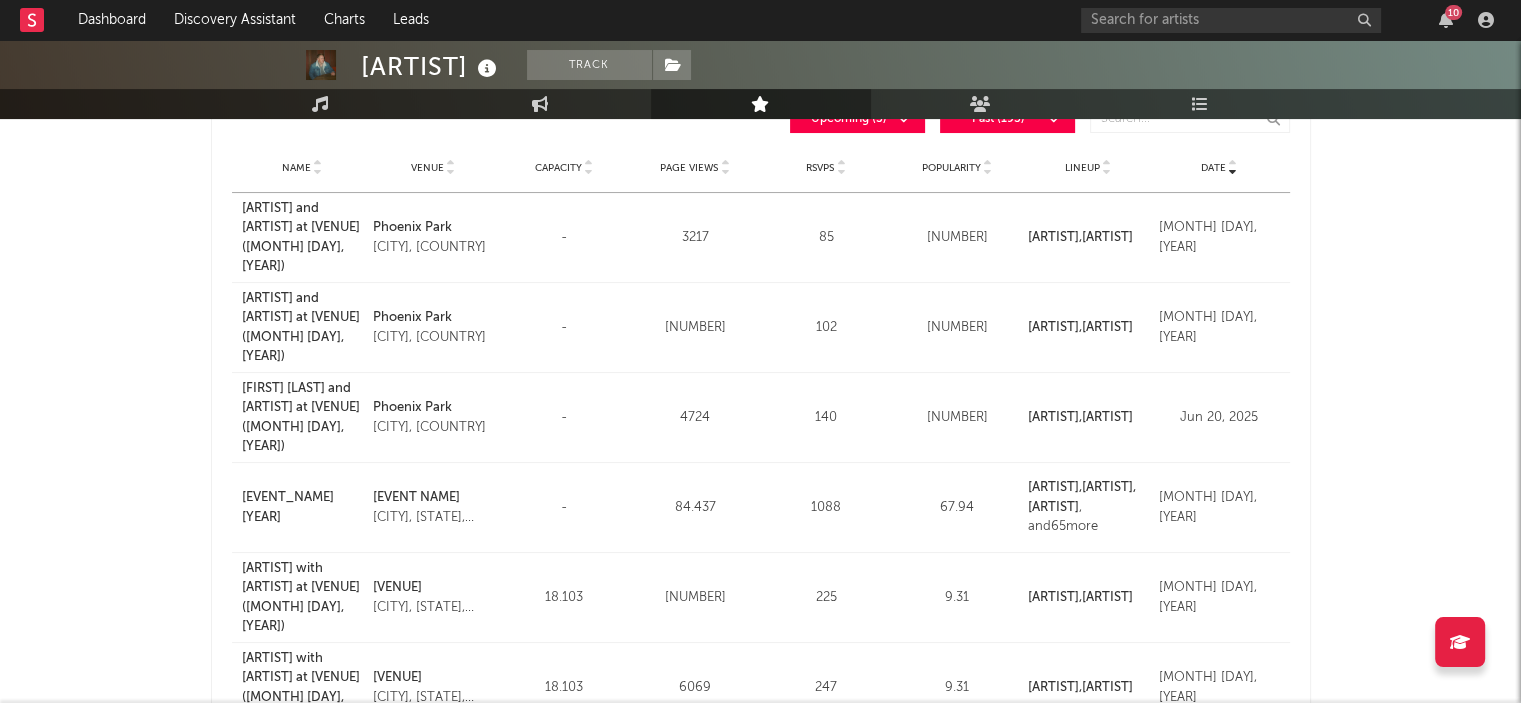 scroll, scrollTop: 0, scrollLeft: 0, axis: both 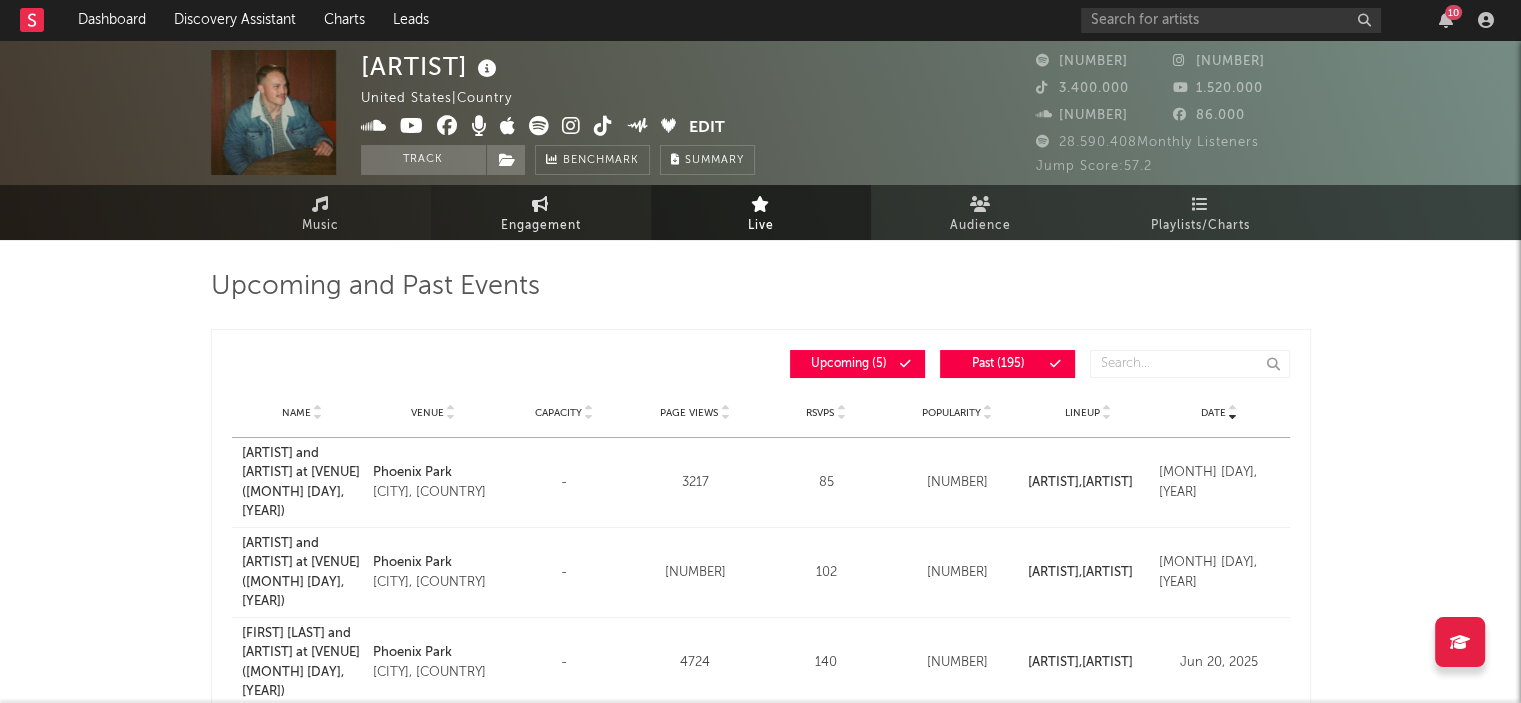click on "Engagement" at bounding box center (541, 212) 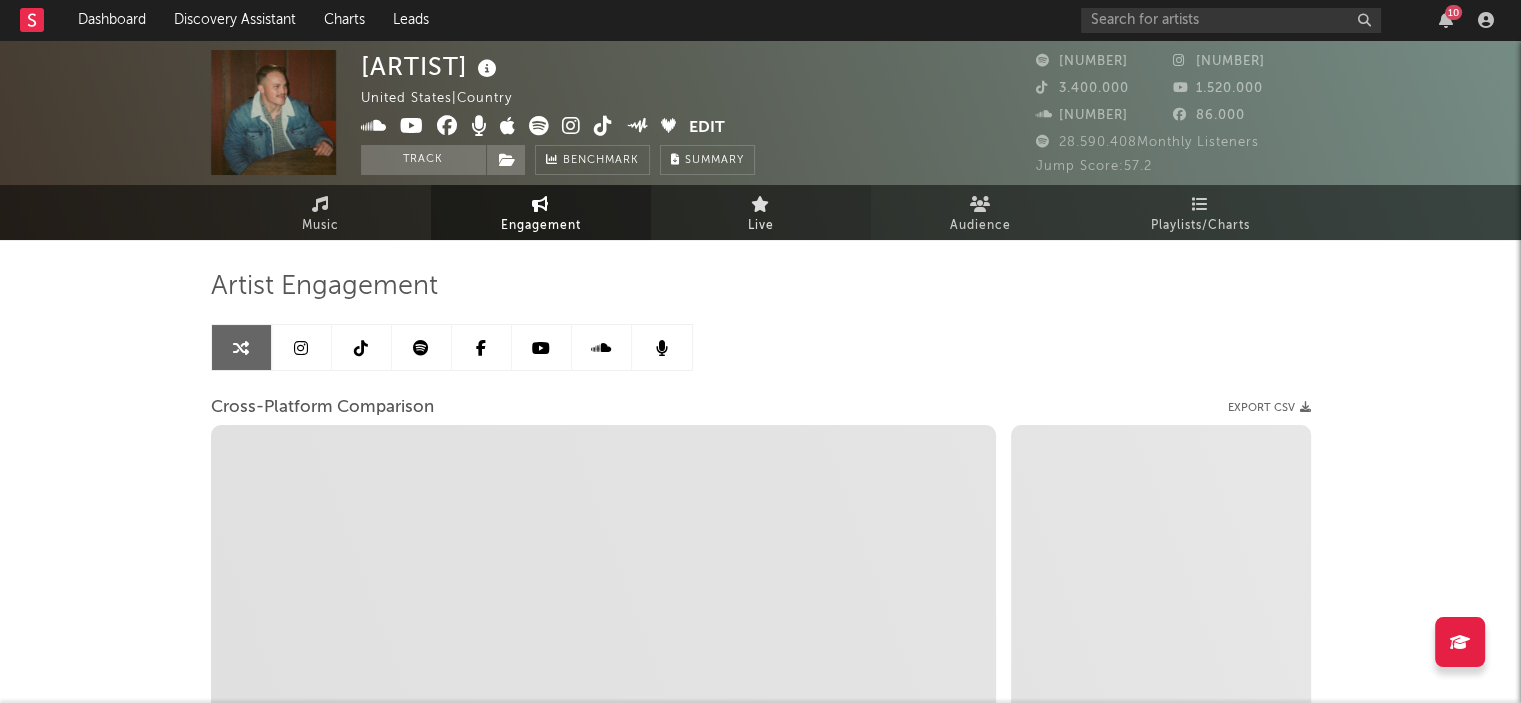click on "Live" at bounding box center (761, 226) 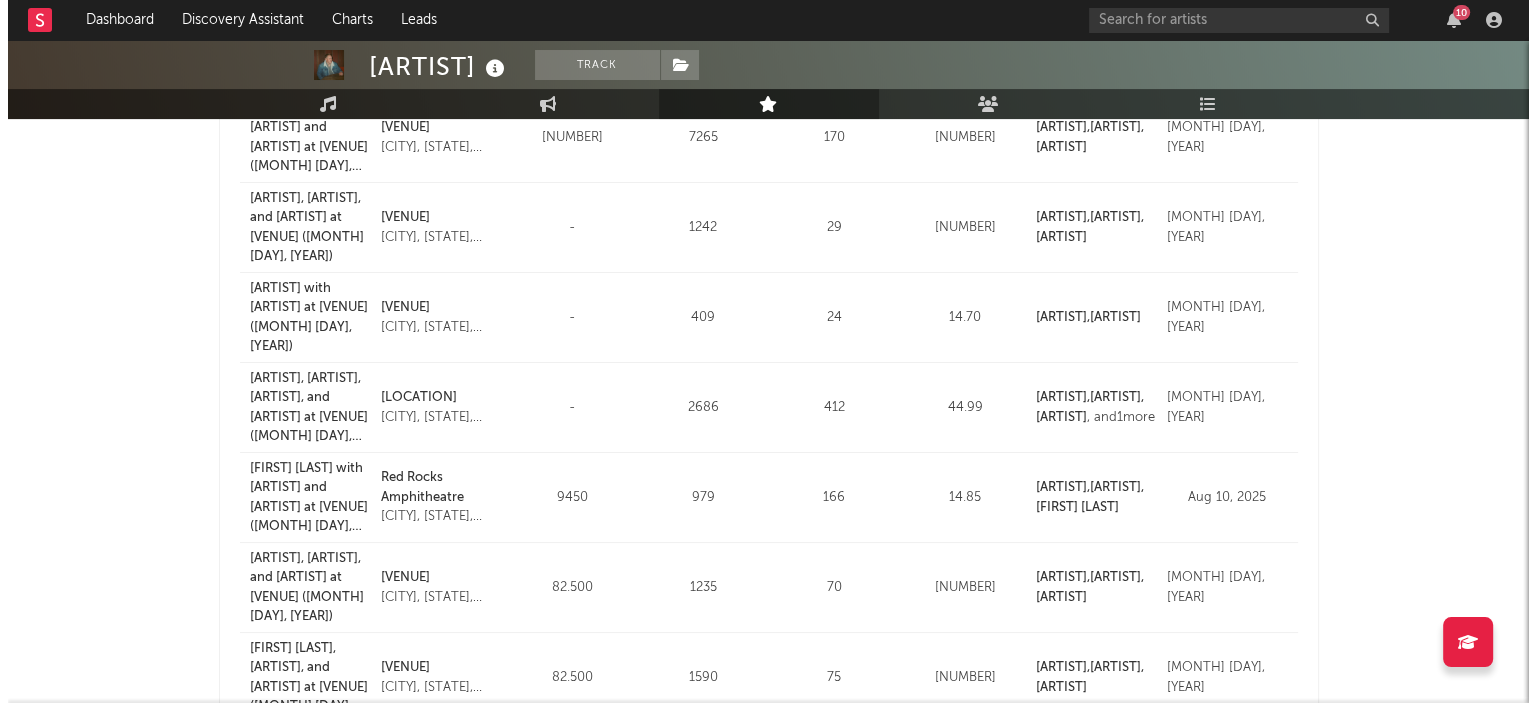 scroll, scrollTop: 0, scrollLeft: 0, axis: both 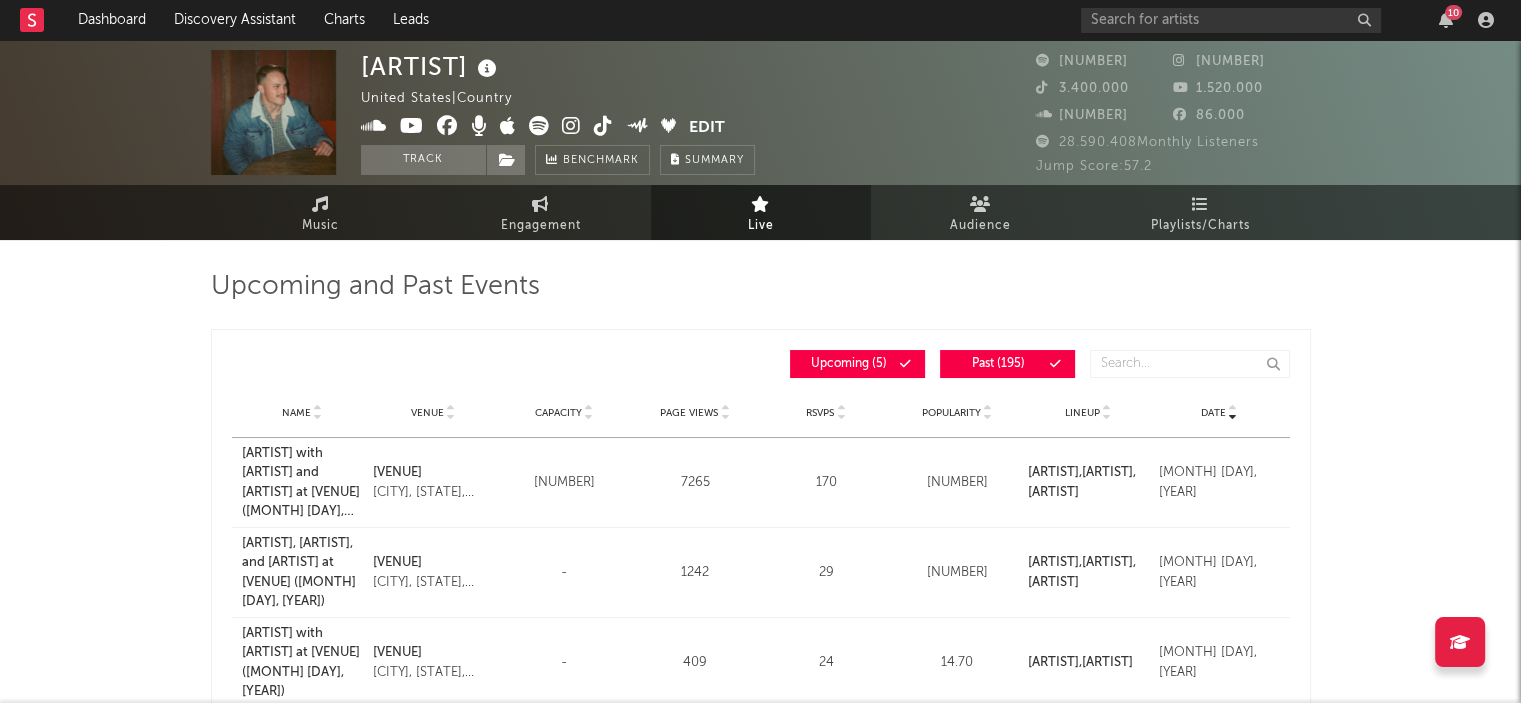 click on "Upcoming and Past Events" at bounding box center [761, 297] 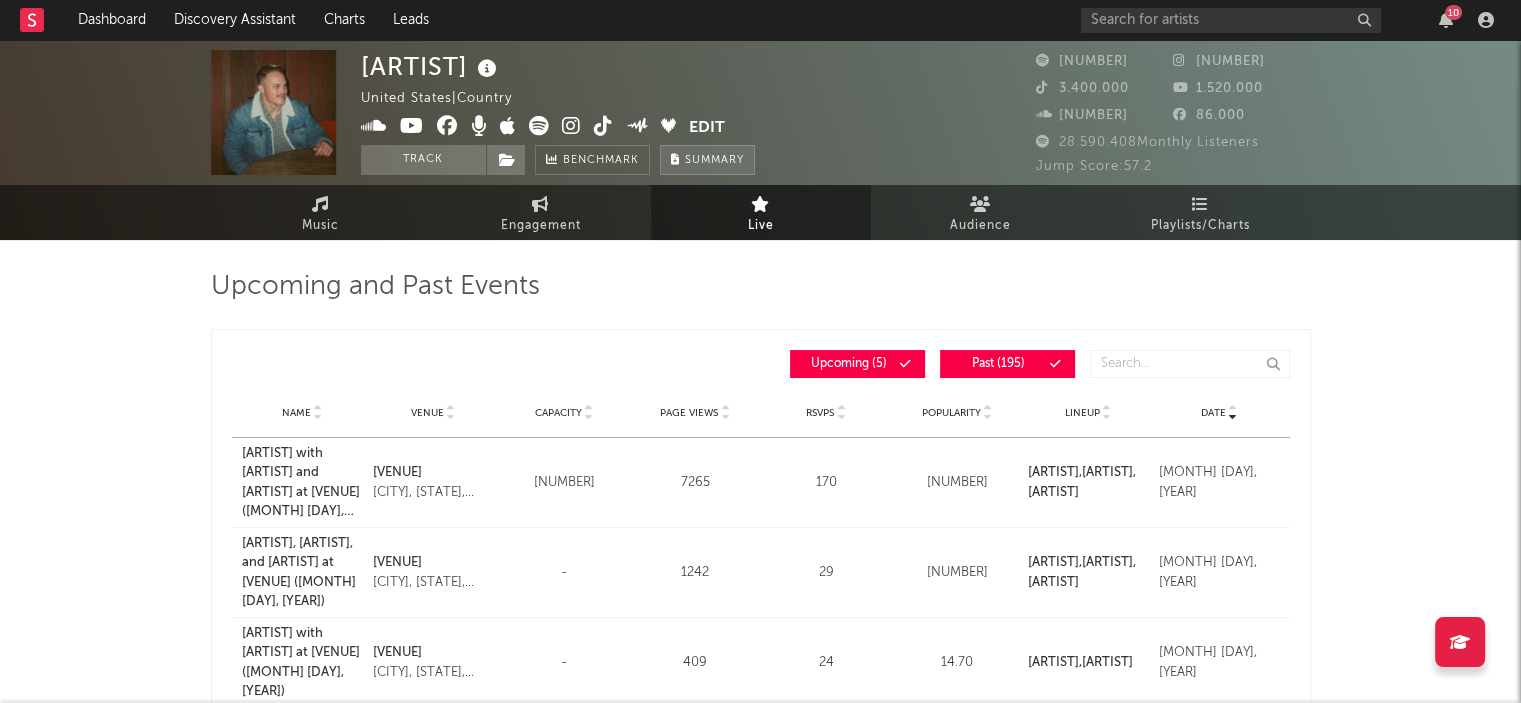 click on "Summary" at bounding box center [714, 160] 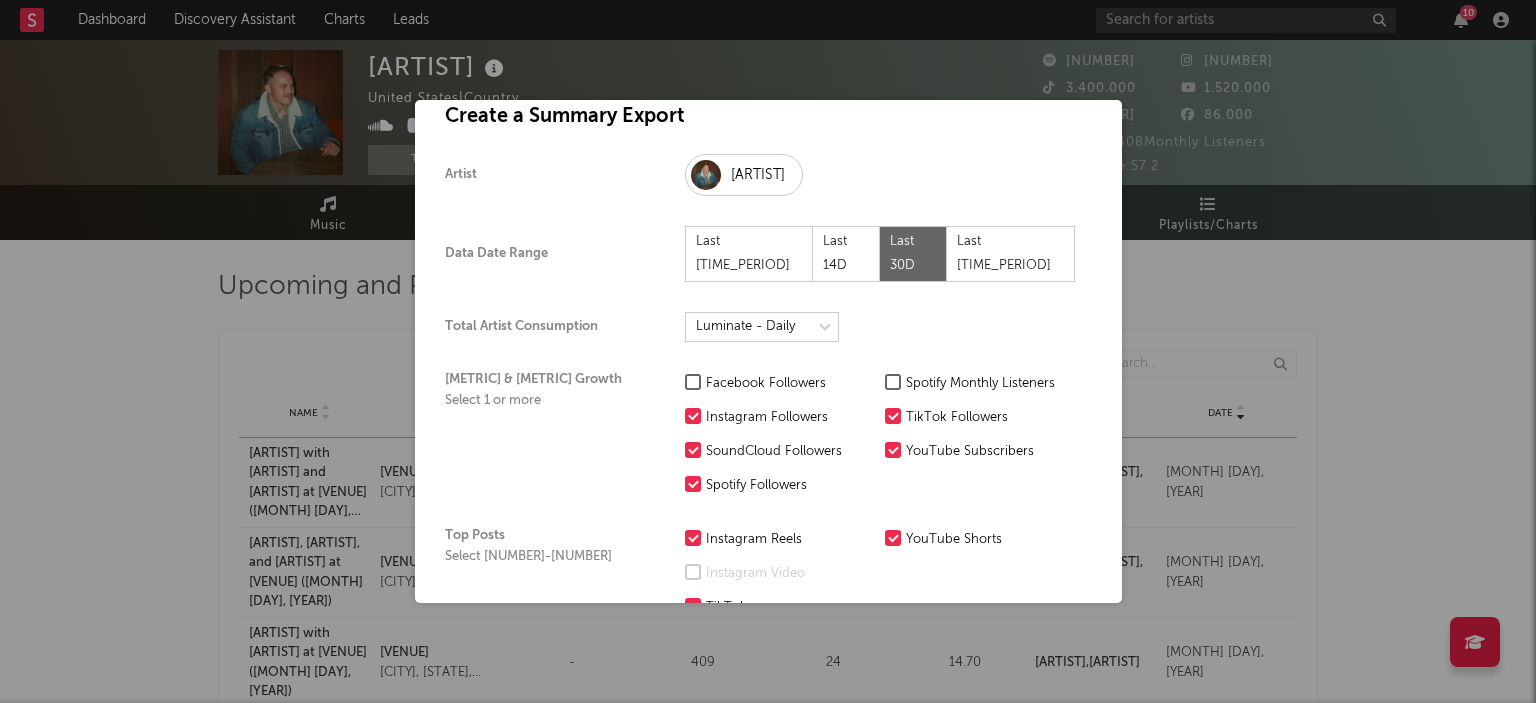 scroll, scrollTop: 0, scrollLeft: 0, axis: both 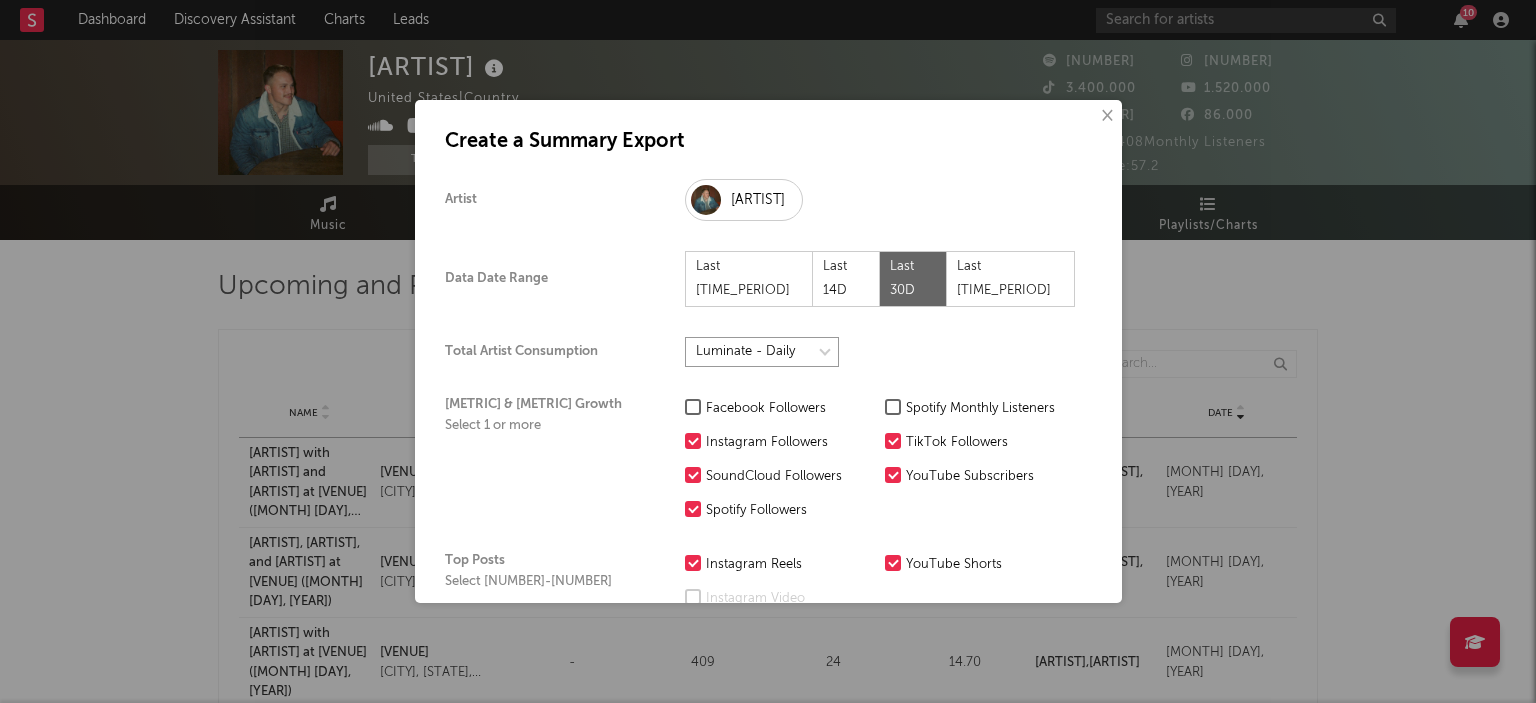 click at bounding box center (762, 352) 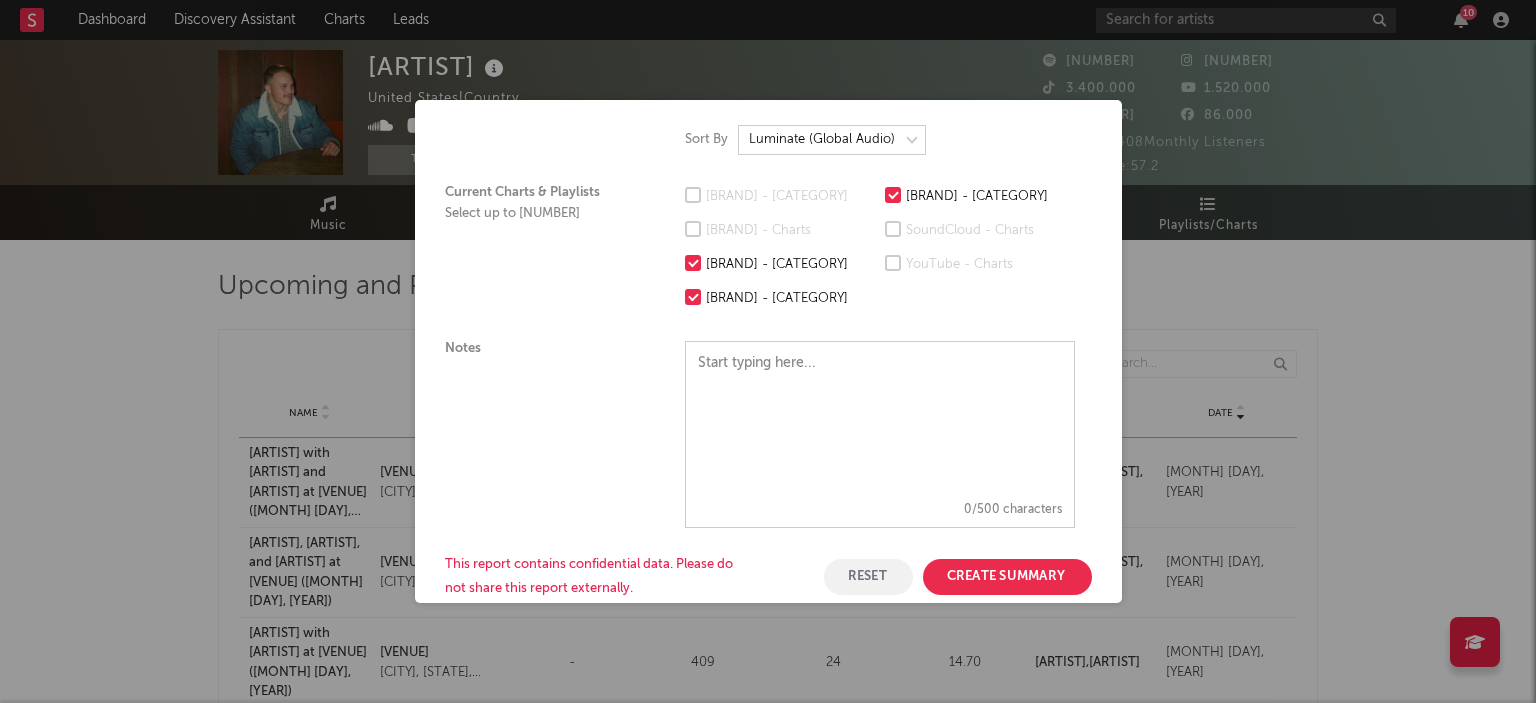 scroll, scrollTop: 673, scrollLeft: 0, axis: vertical 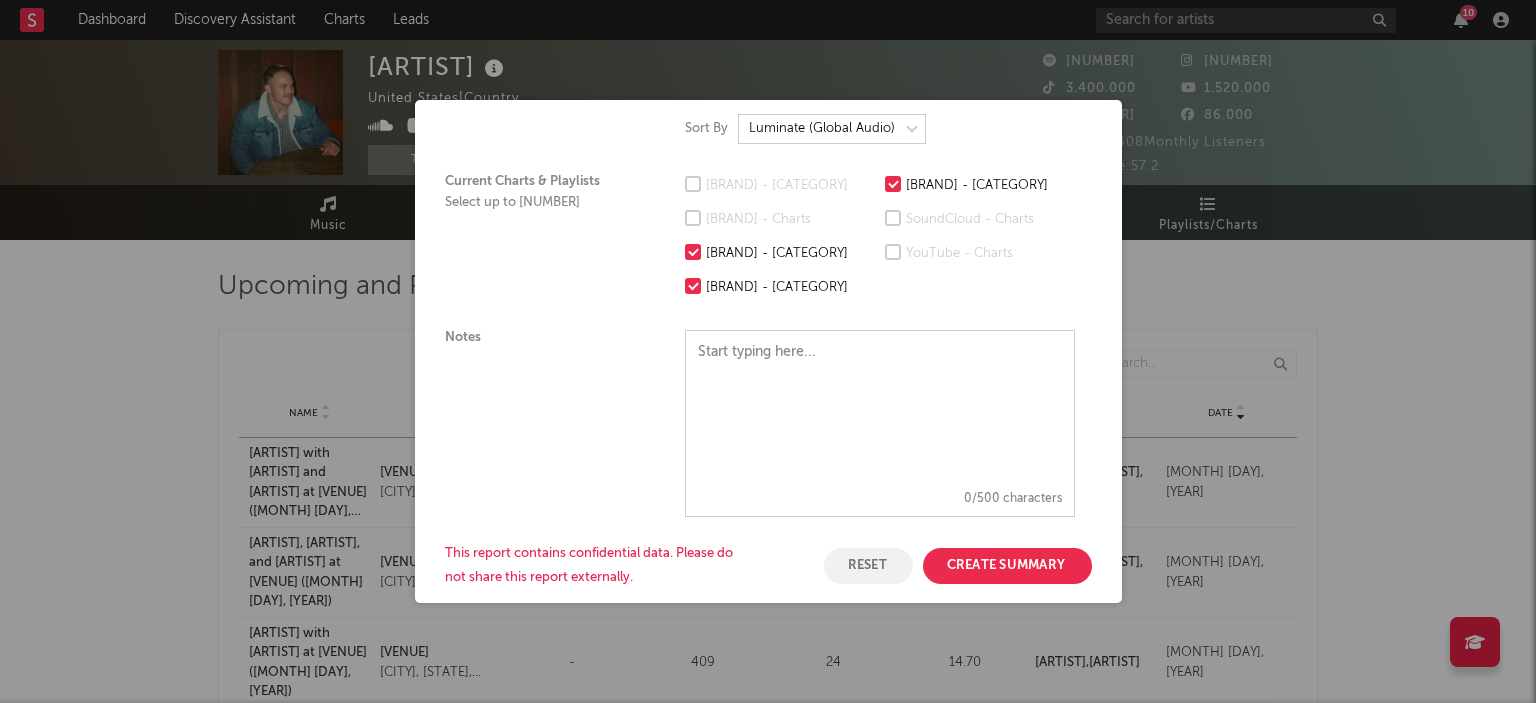 click on "Create Summary" at bounding box center [1007, 566] 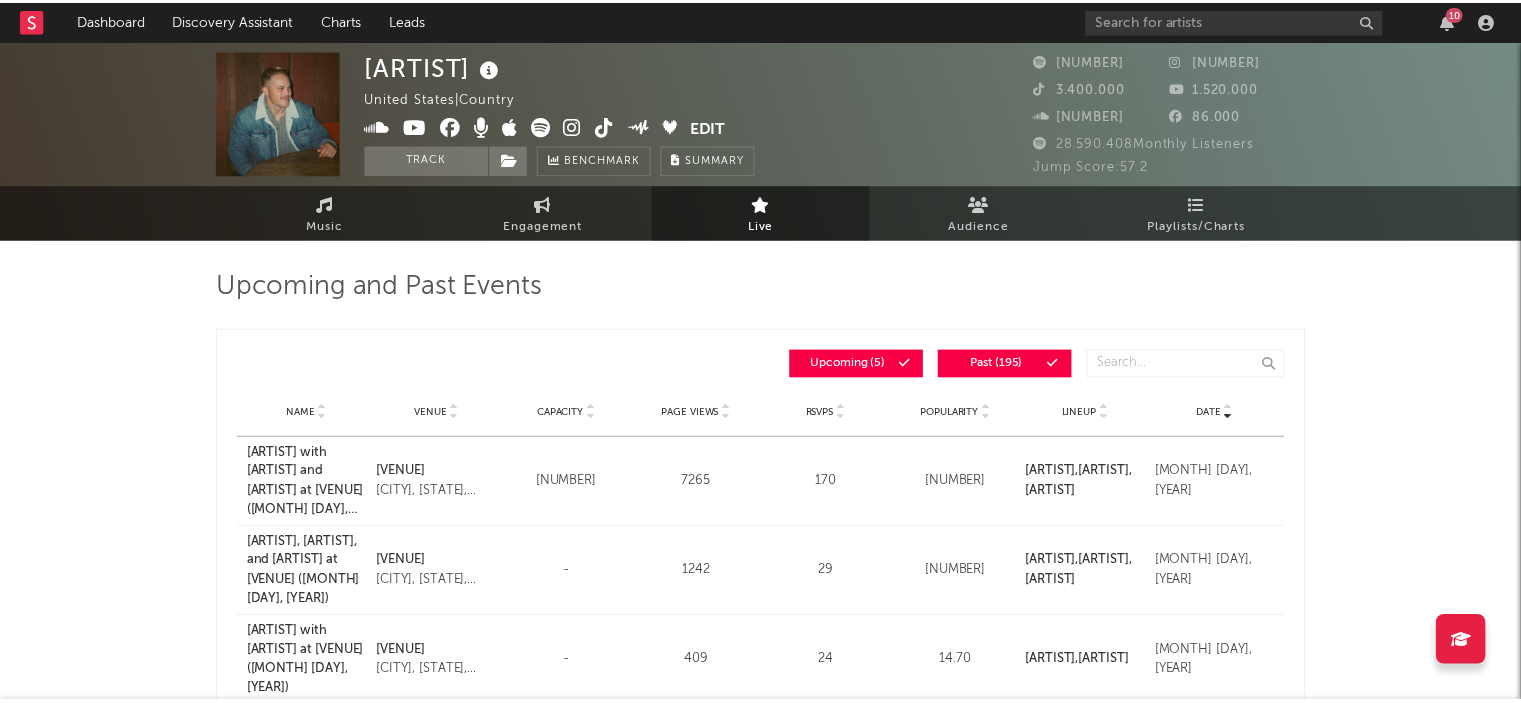 scroll, scrollTop: 0, scrollLeft: 0, axis: both 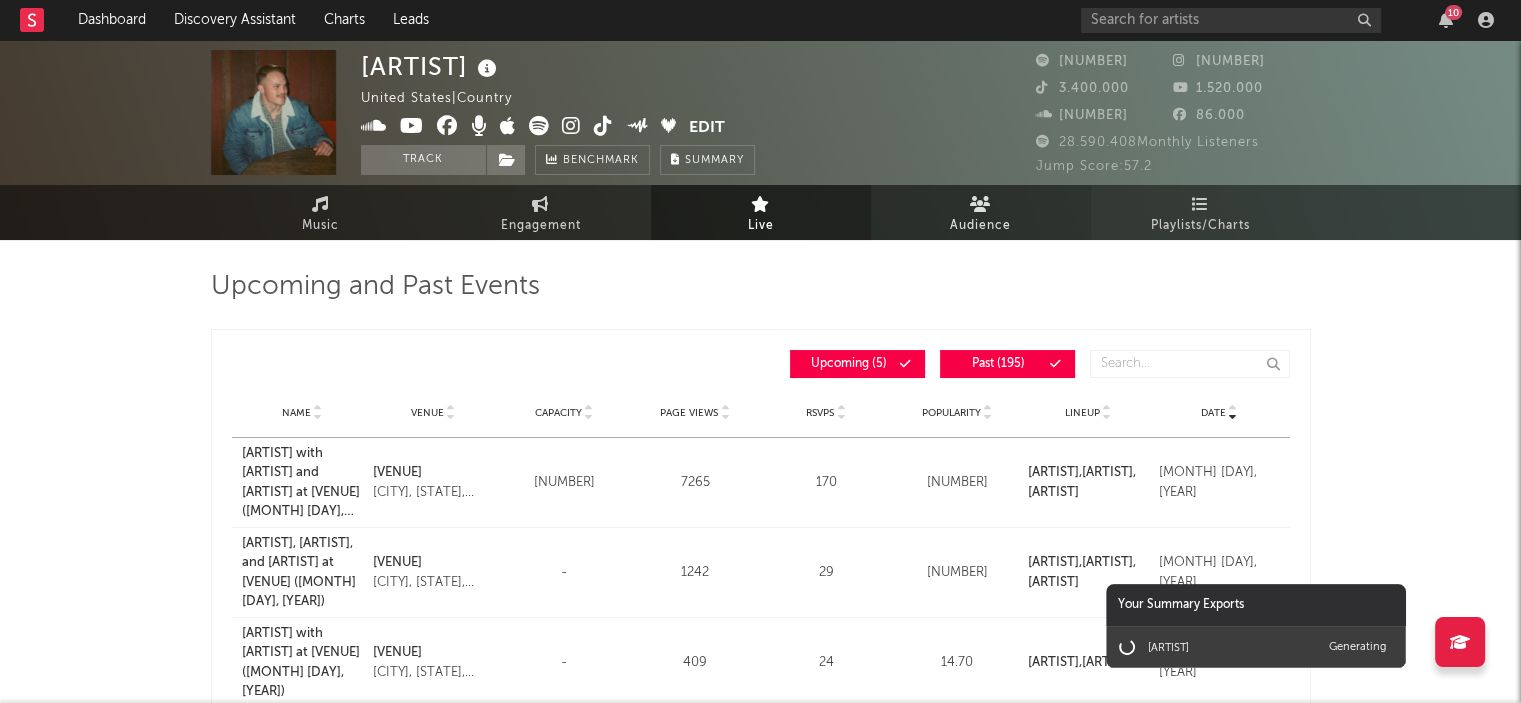 click on "Audience" at bounding box center (980, 226) 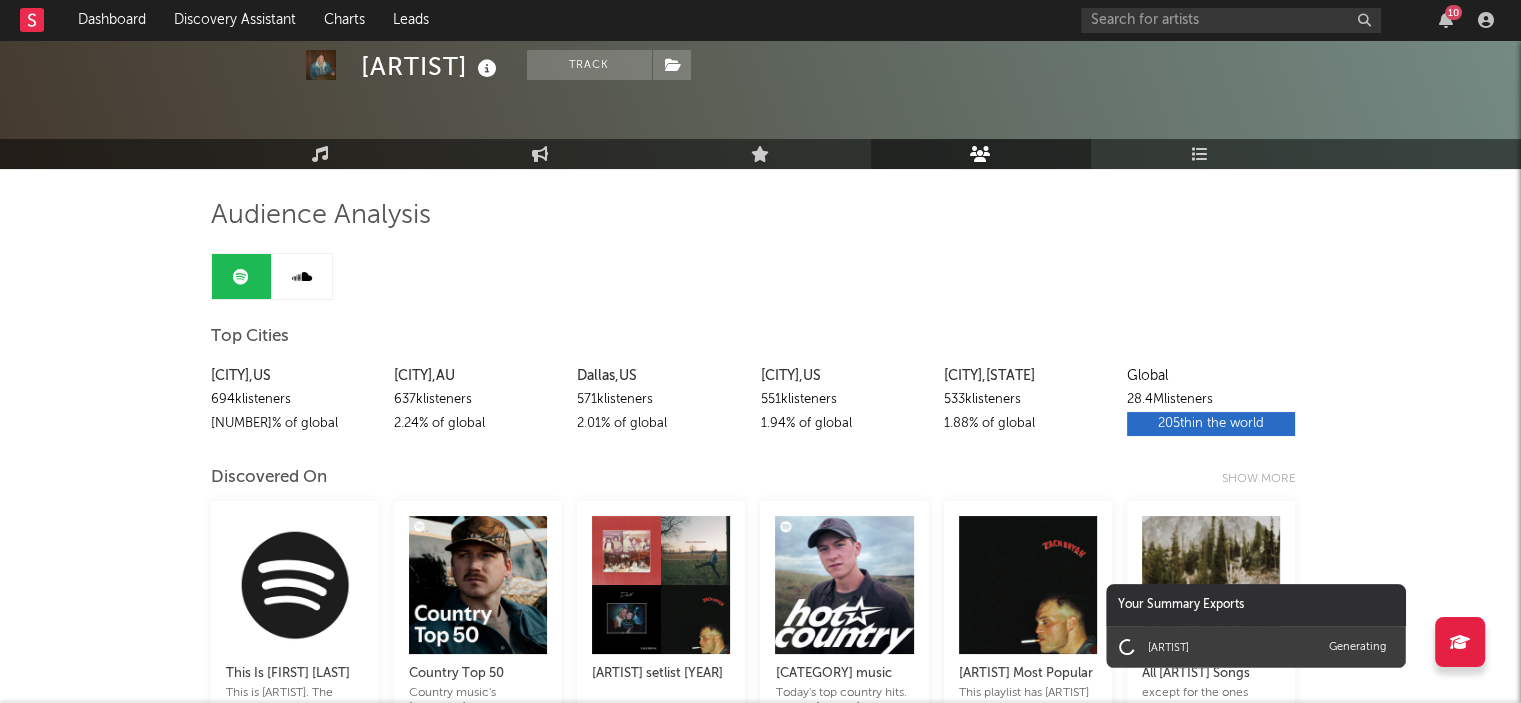 scroll, scrollTop: 0, scrollLeft: 0, axis: both 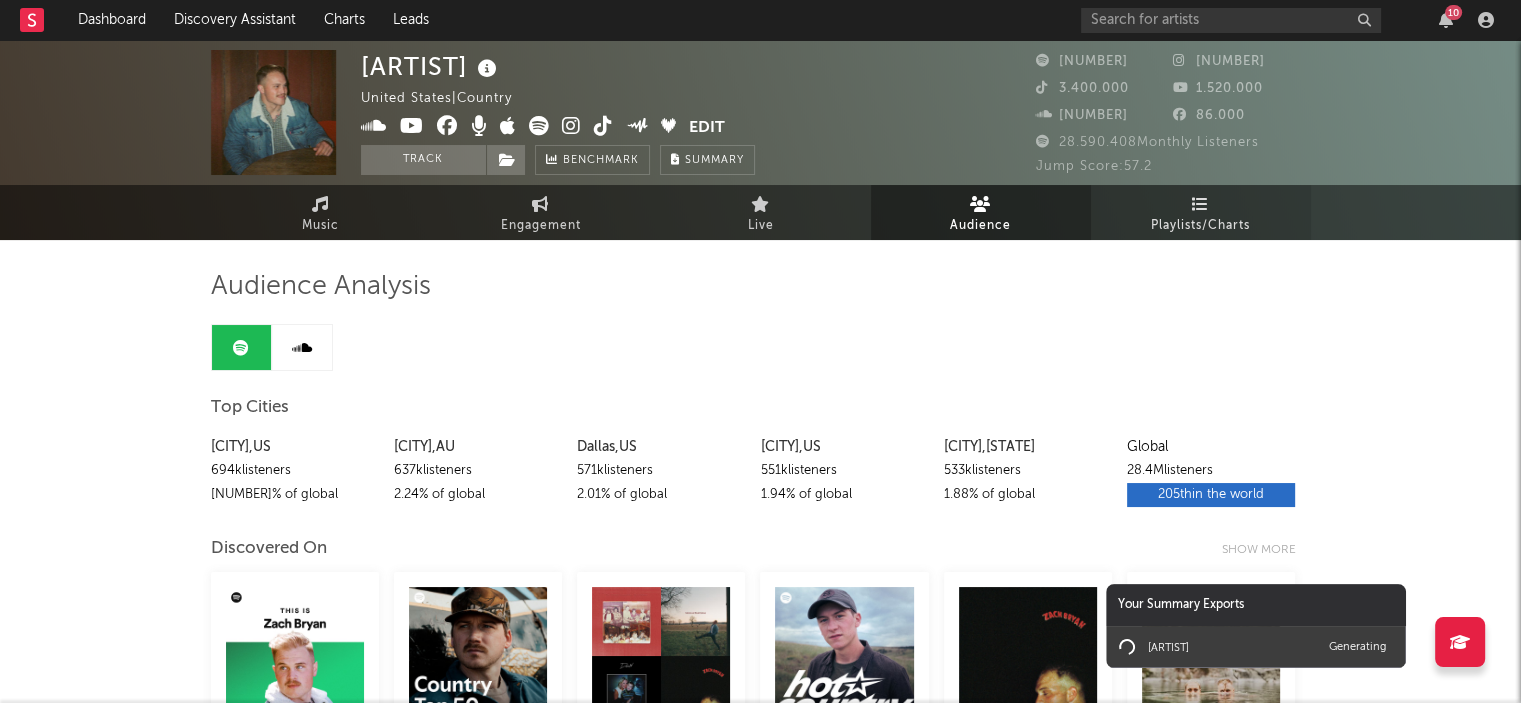 click on "Playlists/Charts" at bounding box center [1200, 226] 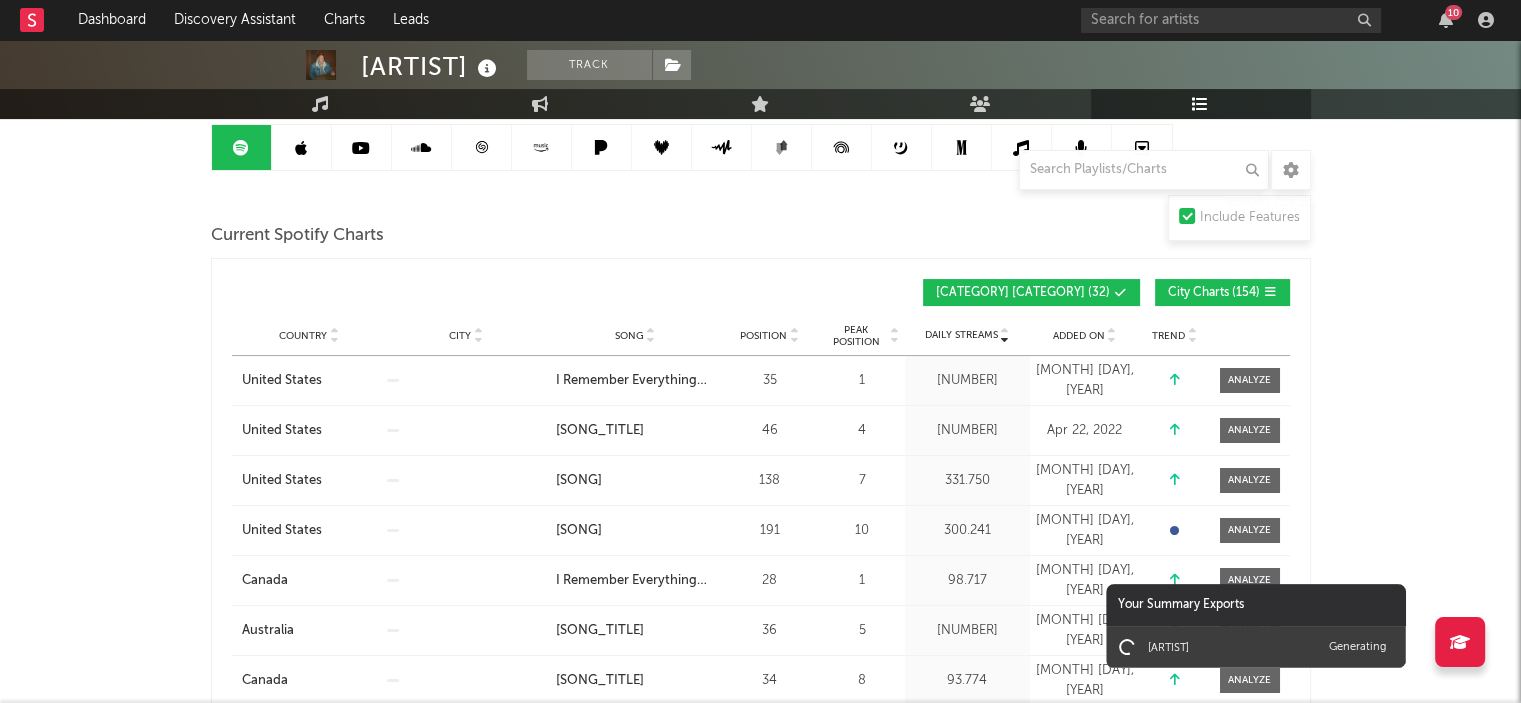 scroll, scrollTop: 100, scrollLeft: 0, axis: vertical 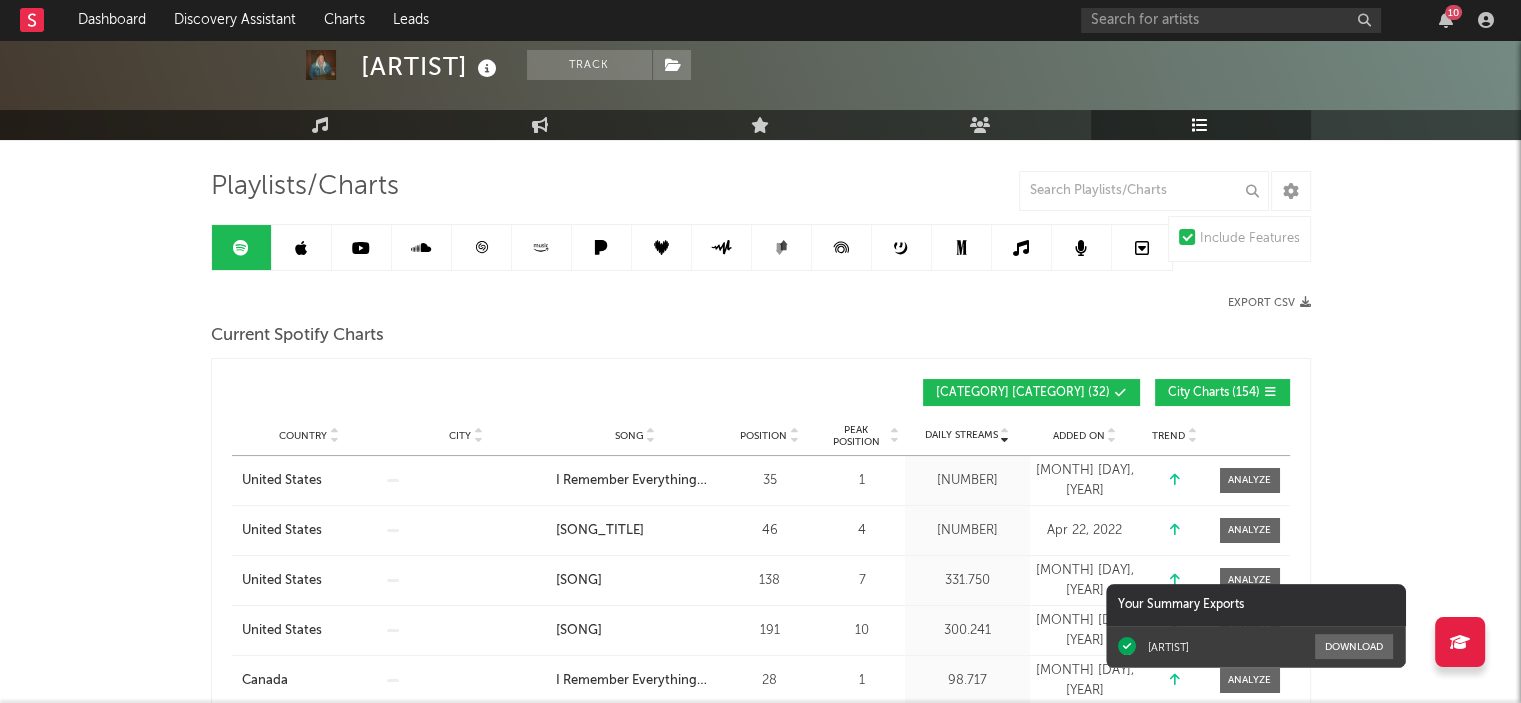 click on "Current Spotify Charts" at bounding box center [297, 336] 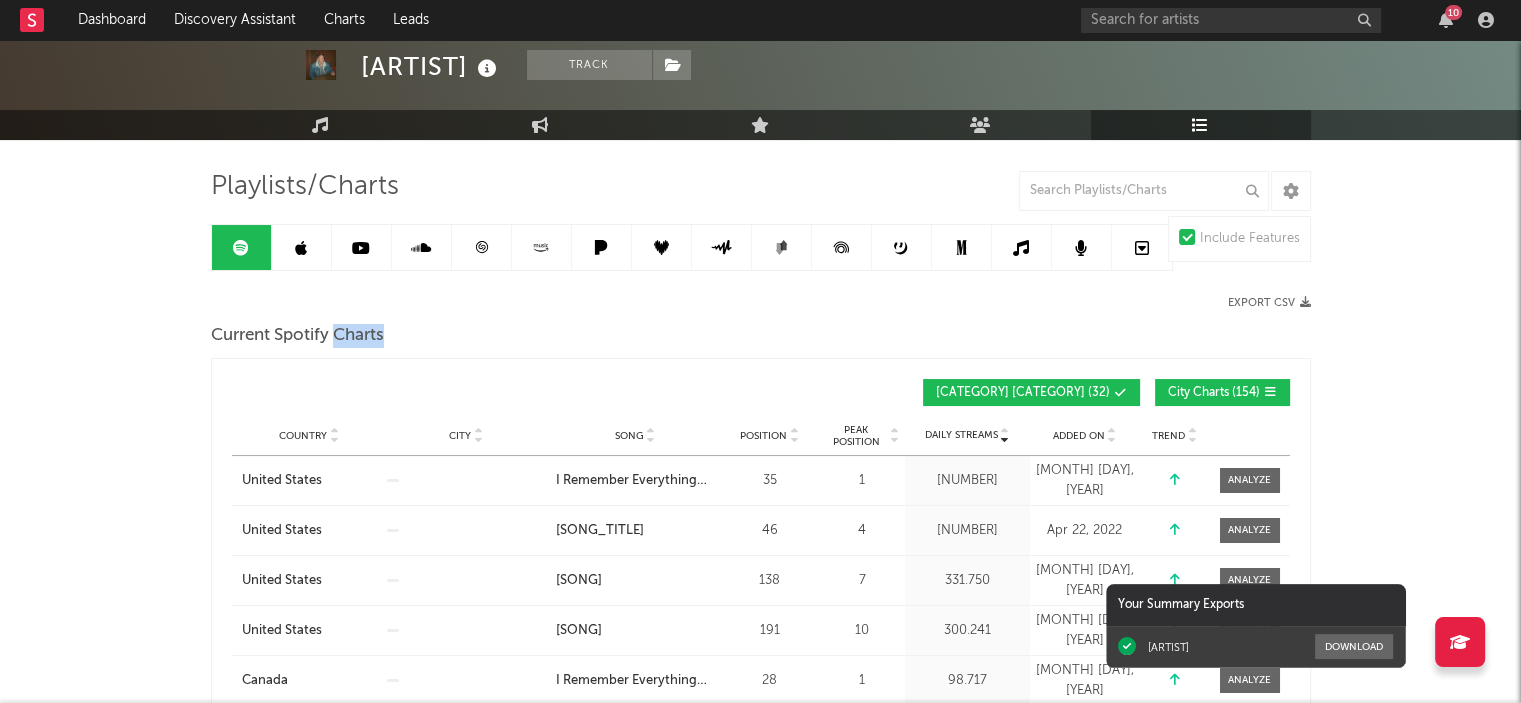 click on "Current Spotify Charts" at bounding box center (297, 336) 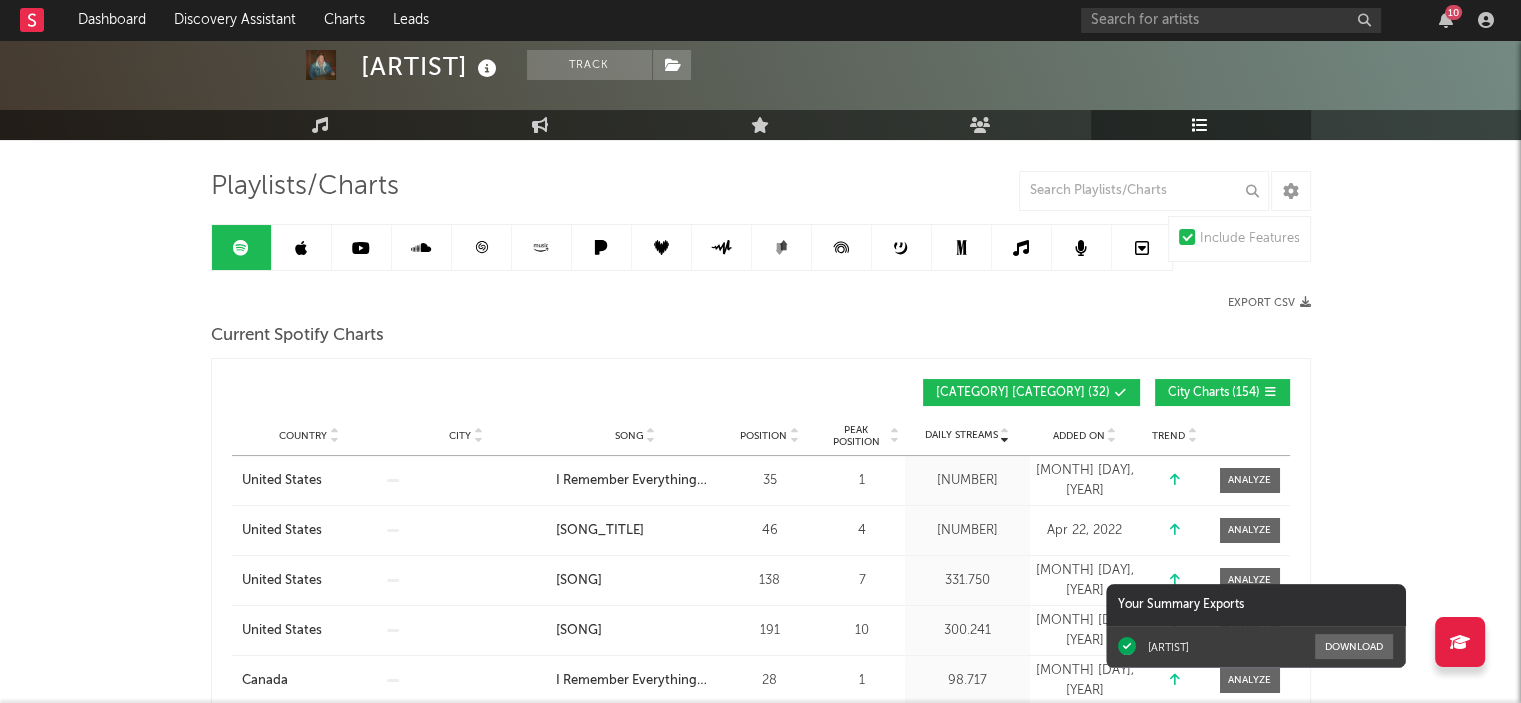 click on "Current Spotify Charts" at bounding box center [297, 336] 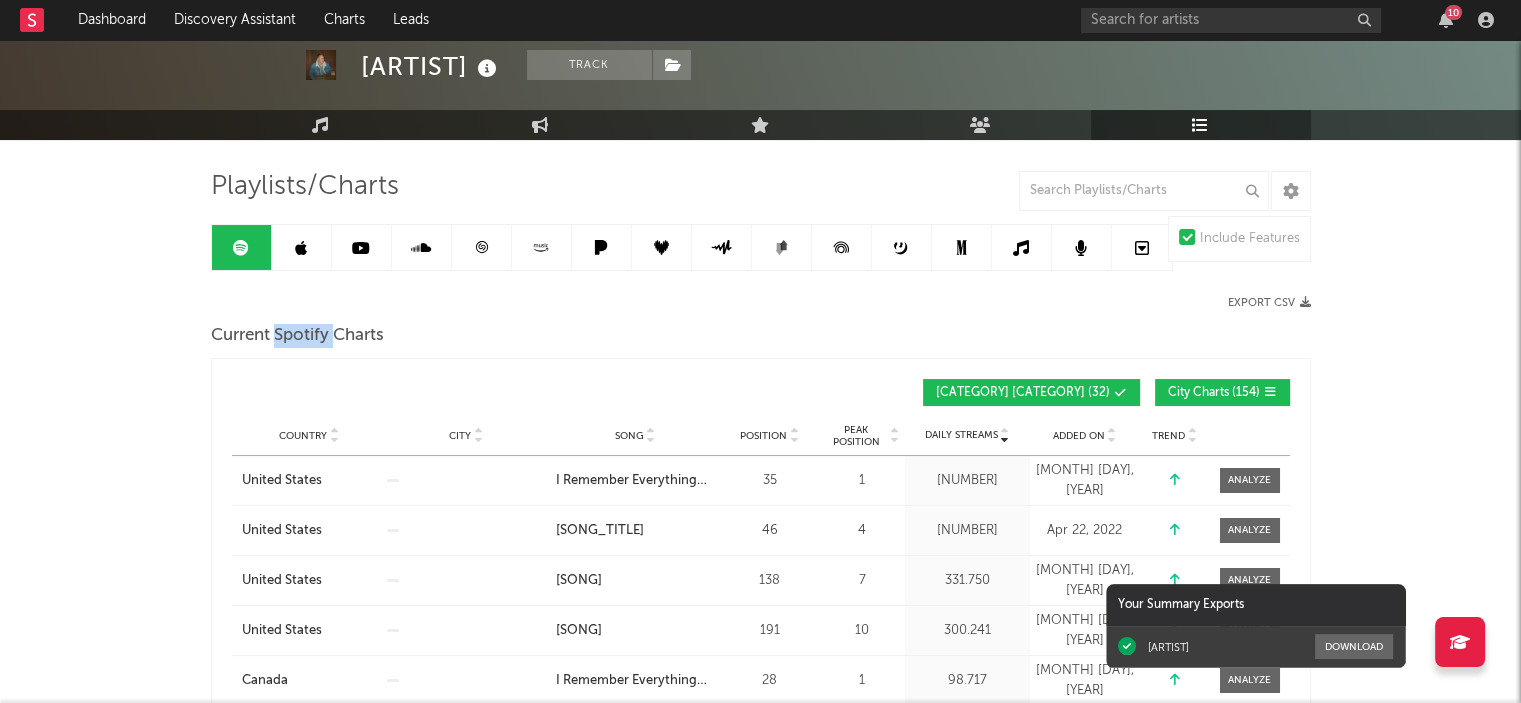 click on "Current Spotify Charts" at bounding box center (297, 336) 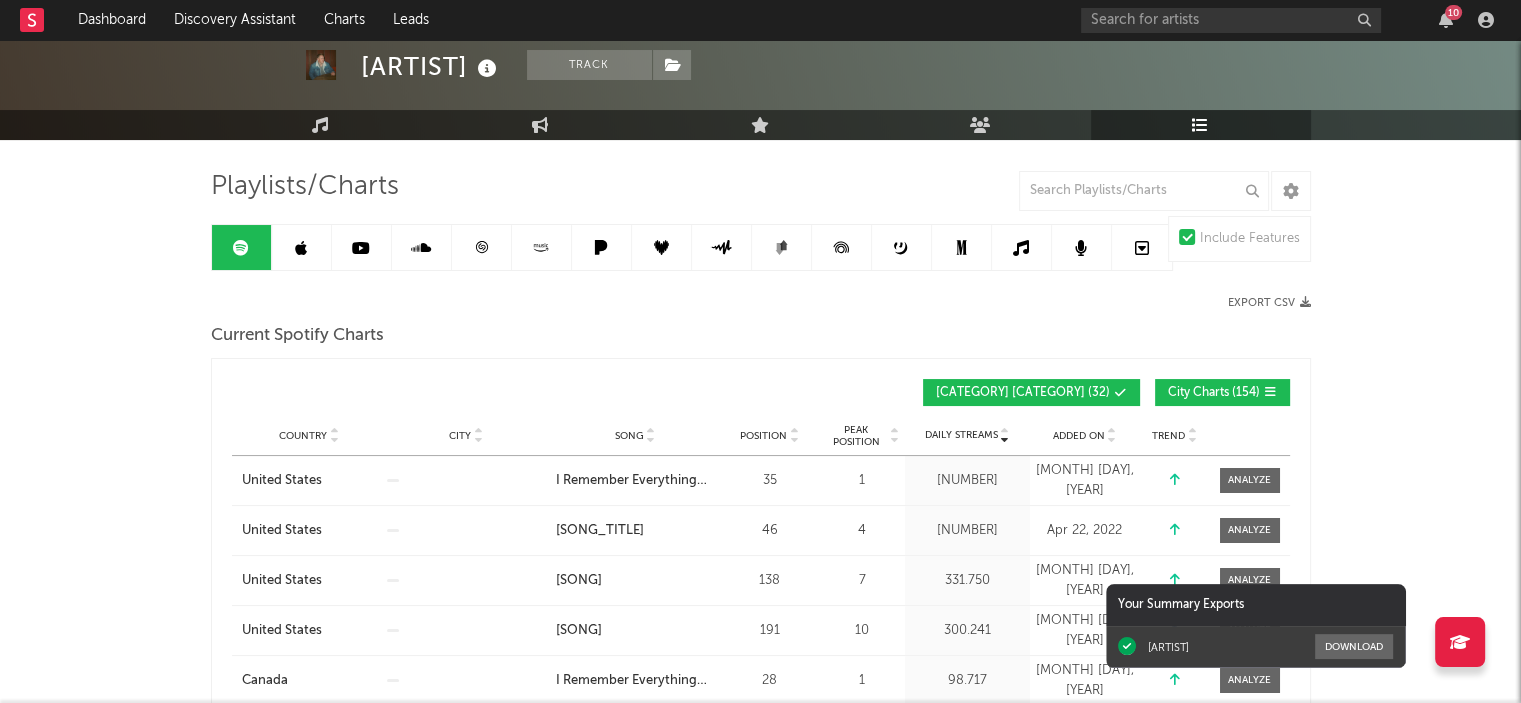 click on "Current Spotify Charts" at bounding box center [761, 336] 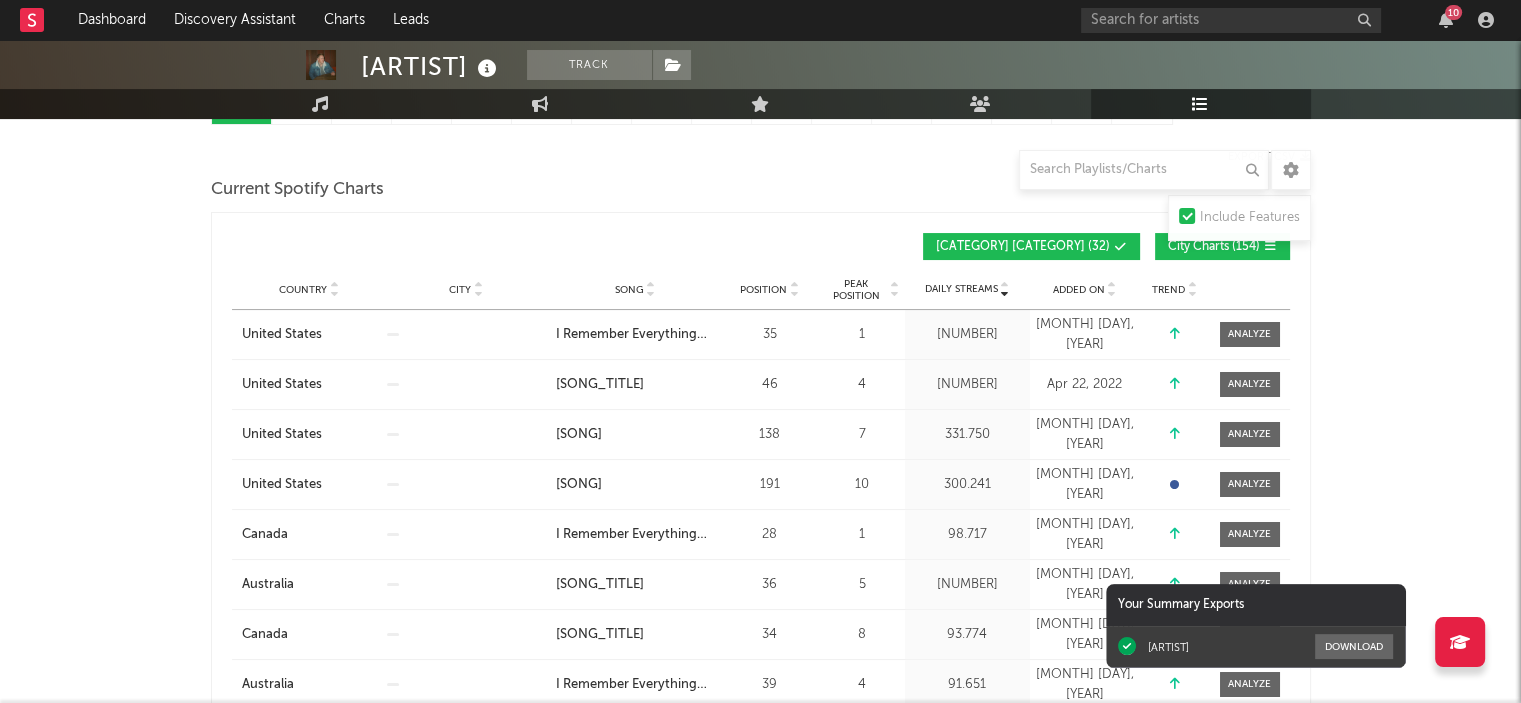 scroll, scrollTop: 0, scrollLeft: 0, axis: both 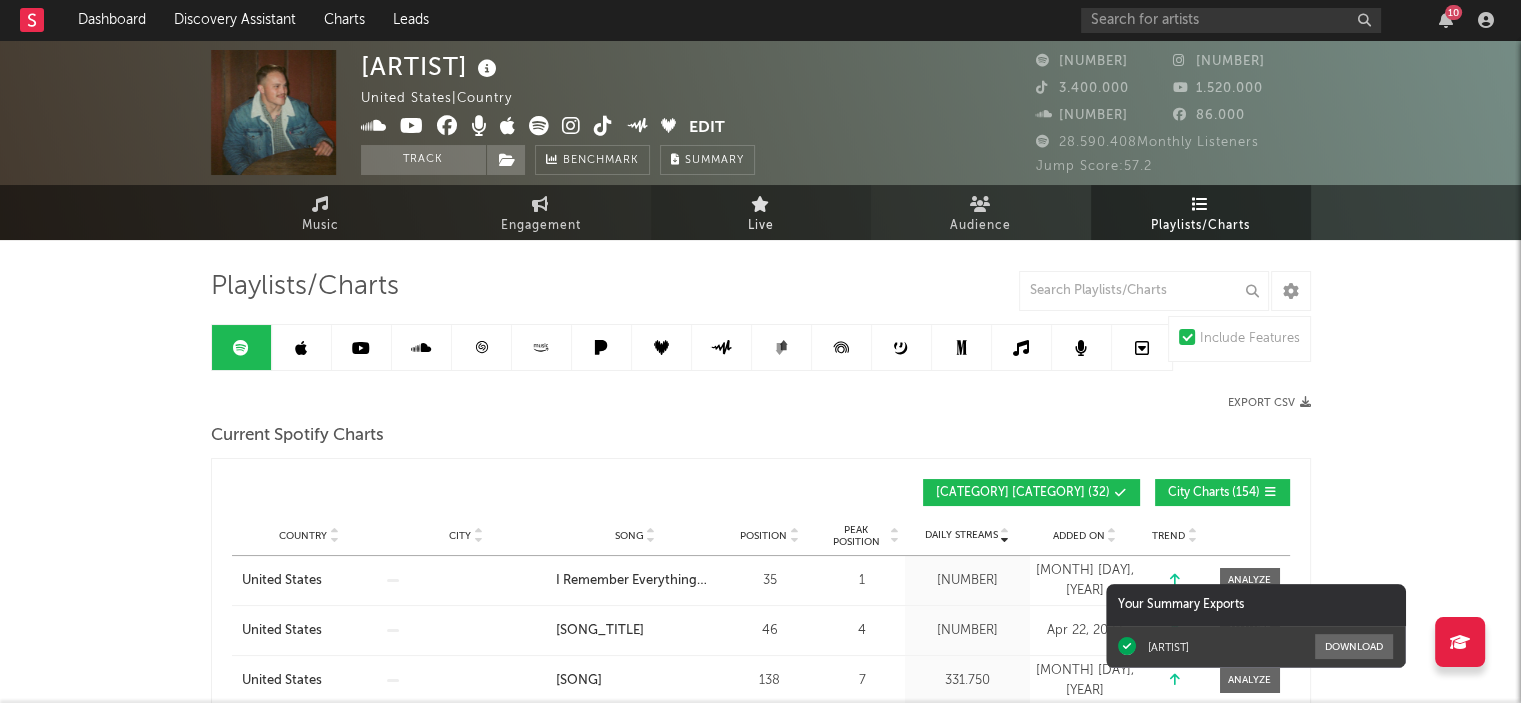 click at bounding box center [760, 204] 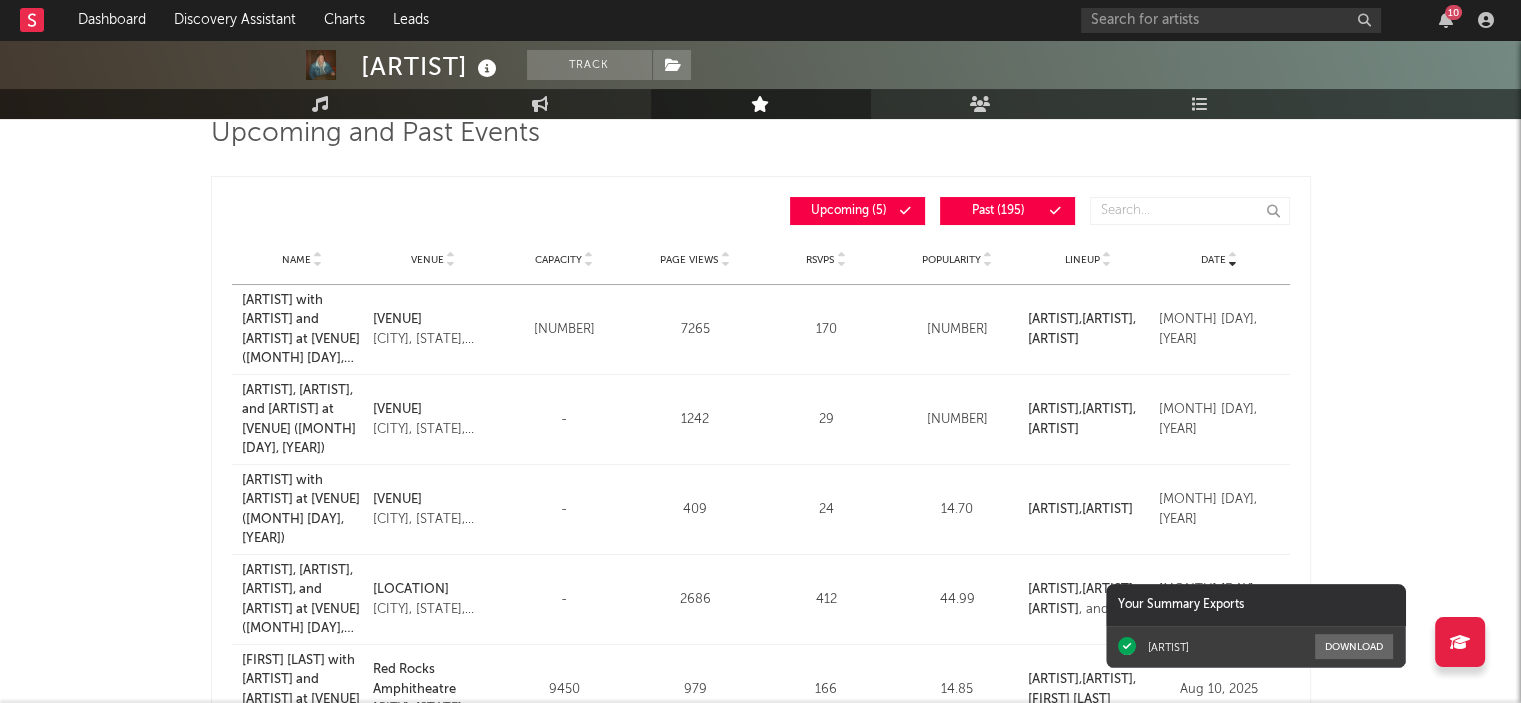 scroll, scrollTop: 200, scrollLeft: 0, axis: vertical 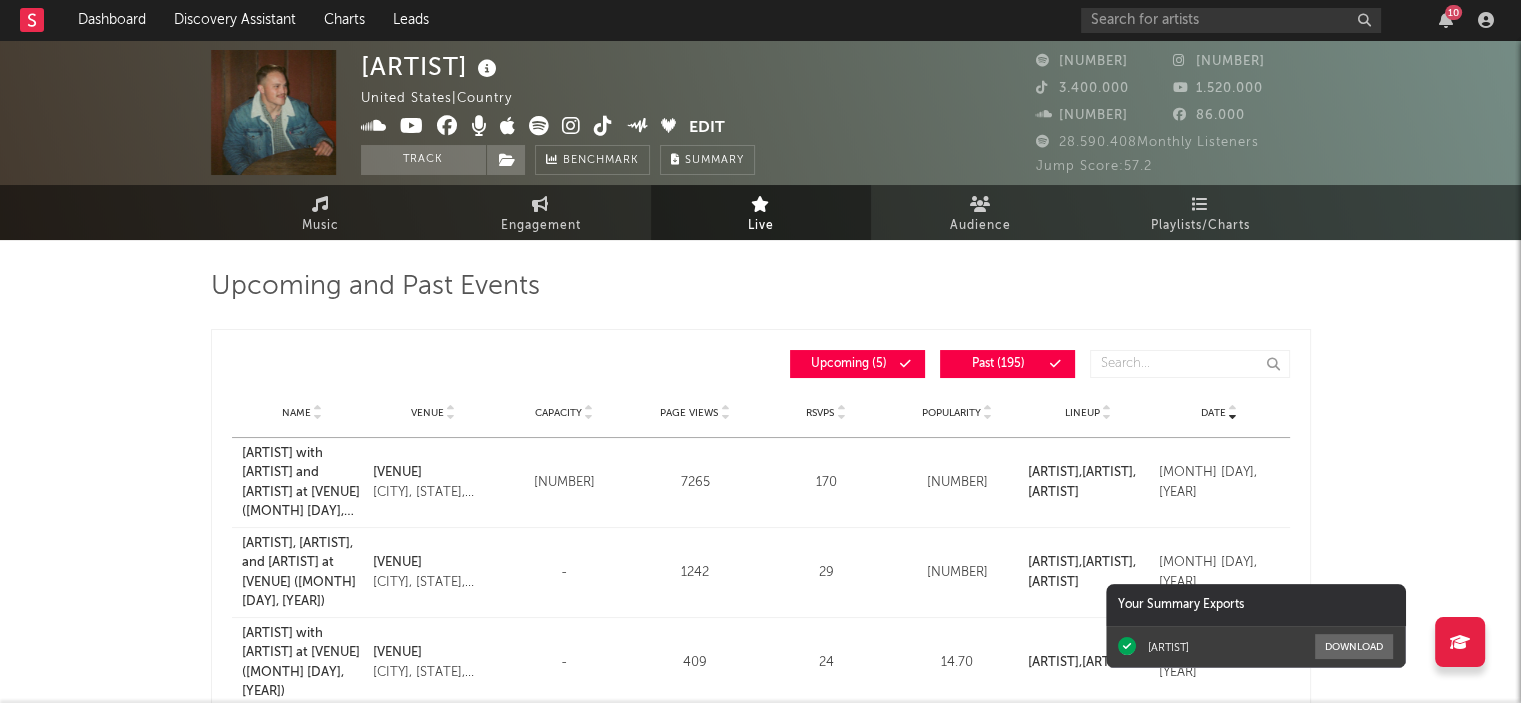 click on "Date Name Venue Capacity Page Views RSVPs Popularity Lineup Date Upcoming   ( 5 ) Past   ( 195 ) Name Venue Capacity Page Views RSVPs Popularity Lineup Date Name Zach Bryan with John Mayer and Ryan Bingham at Michigan Stadium (September 27, 2025) Venue Michigan Stadium Ann Arbor, MI, US Capacity 107.601 Page Views 7265 RSVPs 170 Popularity 34.45 Lineup Zach Bryan ,  John Mayer ,  Ryan Bingham Date Sep 27, 2025 Name Zach Bryan, Shane Gillis, and Dermot Kennedy at Notre Dame Stadium (September 6, 2025) Venue Notre Dame Stadium Notre Dame, IN, US Capacity - Page Views 1242 RSVPs 29 Popularity 14.66 Lineup Zach Bryan ,  Shane Gillis ,  Dermot Kennedy Date Sep 6, 2025 Name Zach Bryan with Trampled by Turtles at Joan C Edwards Stadium (August 30, 2025) Venue Joan C Edwards Stadium Huntington, WV, US Capacity - Page Views 409 RSVPs 24 Popularity 14.70 Lineup Zach Bryan ,  Trampled by Turtles Date Aug 30, 2025 Name Venue Golden Gate Park San Francisco, CA, US Capacity - Page Views 2686 RSVPs 412 Popularity 44.99 ," at bounding box center [761, 859] 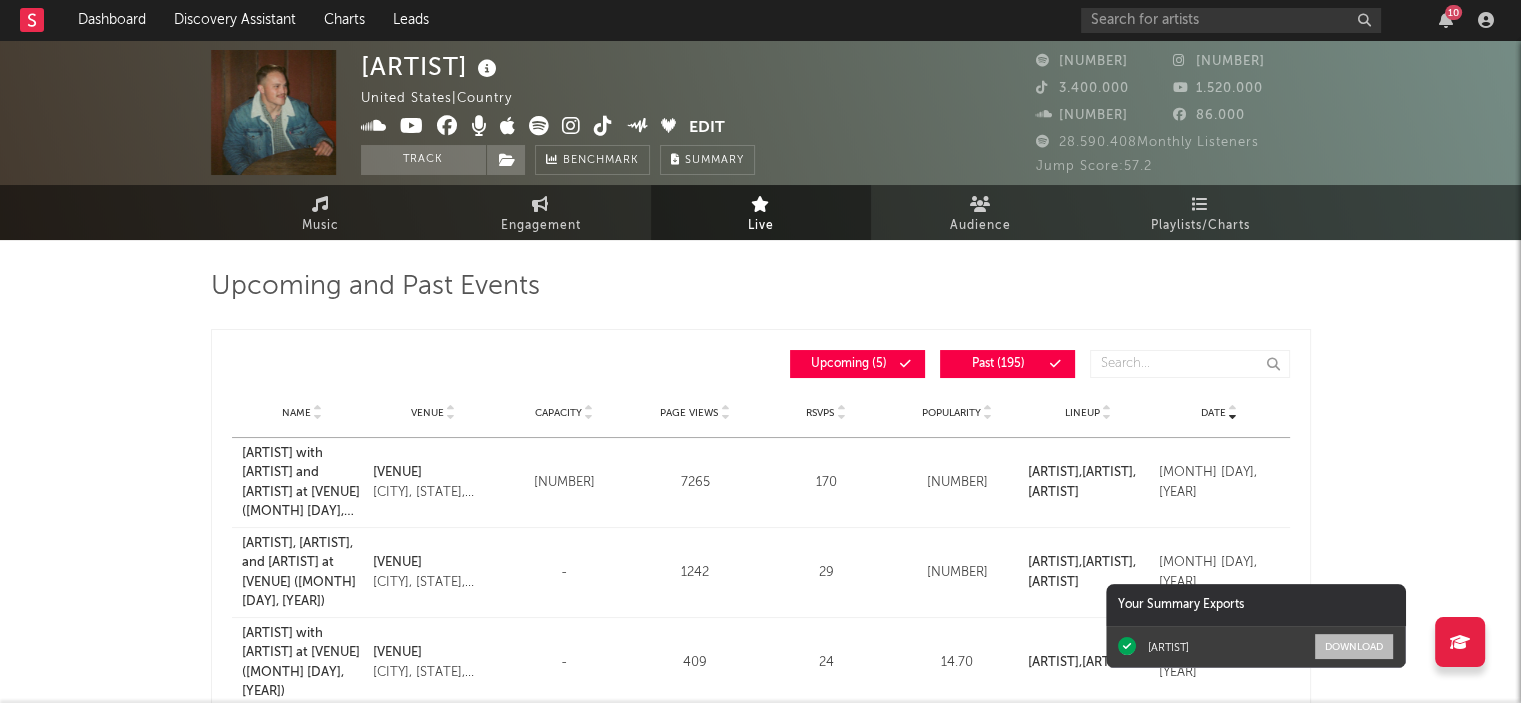 click on "Download" at bounding box center [1354, 646] 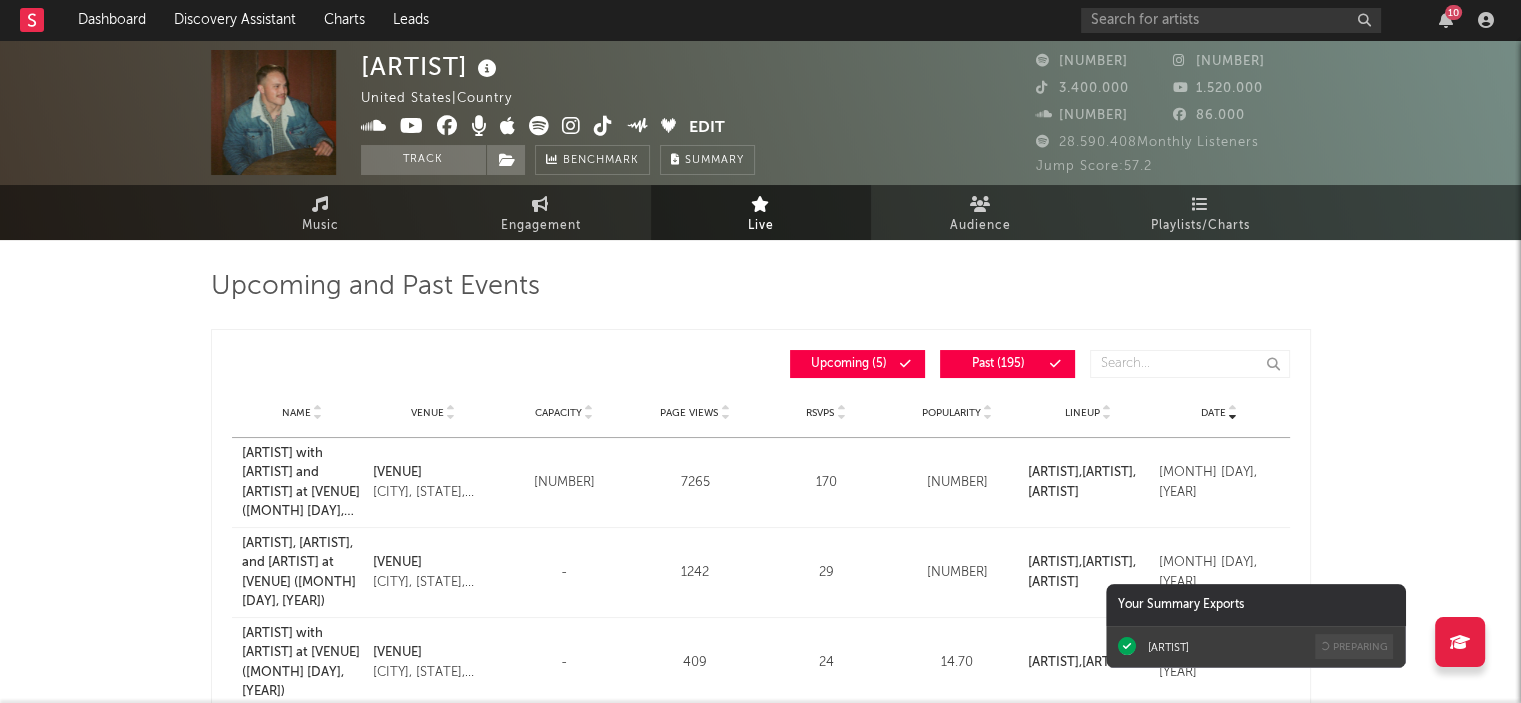 scroll, scrollTop: 0, scrollLeft: 0, axis: both 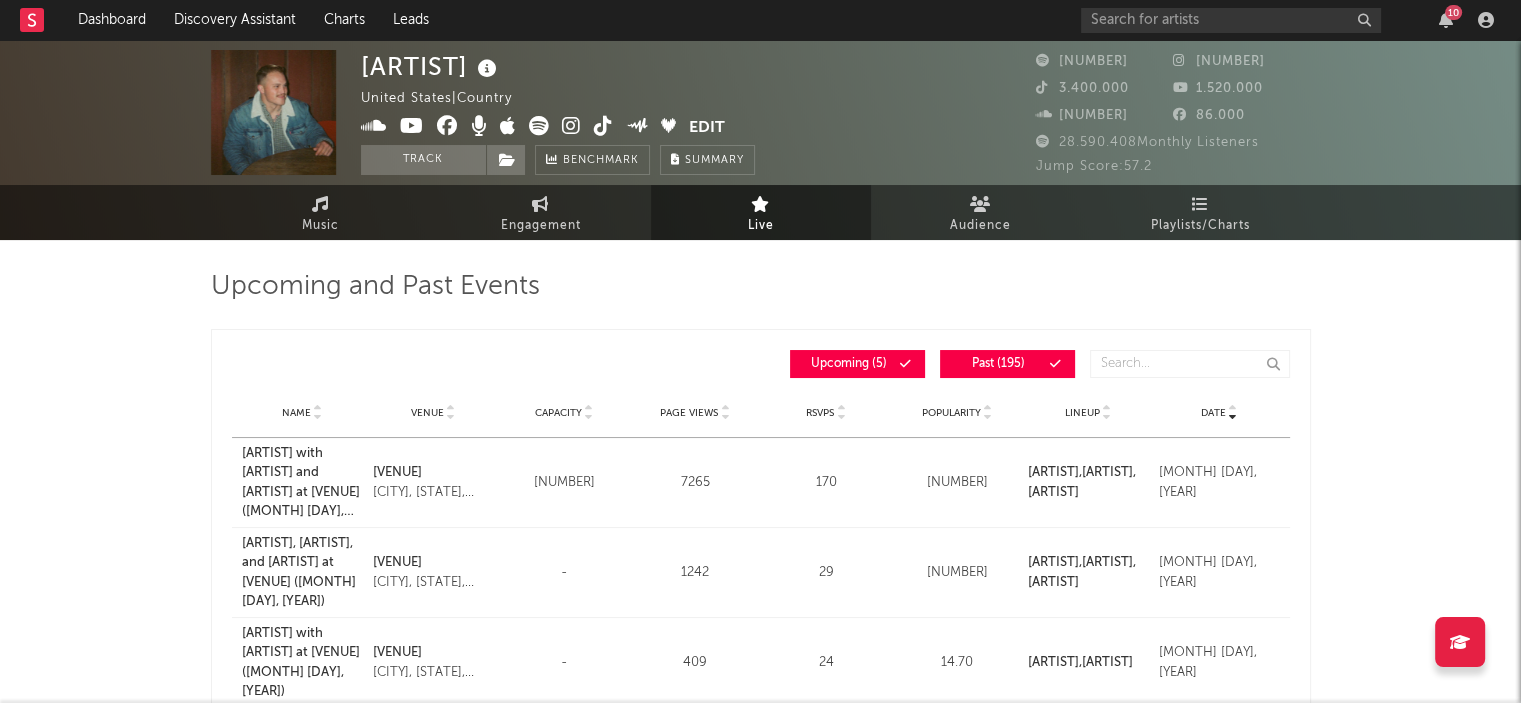click on "Upcoming and Past Events" at bounding box center (761, 297) 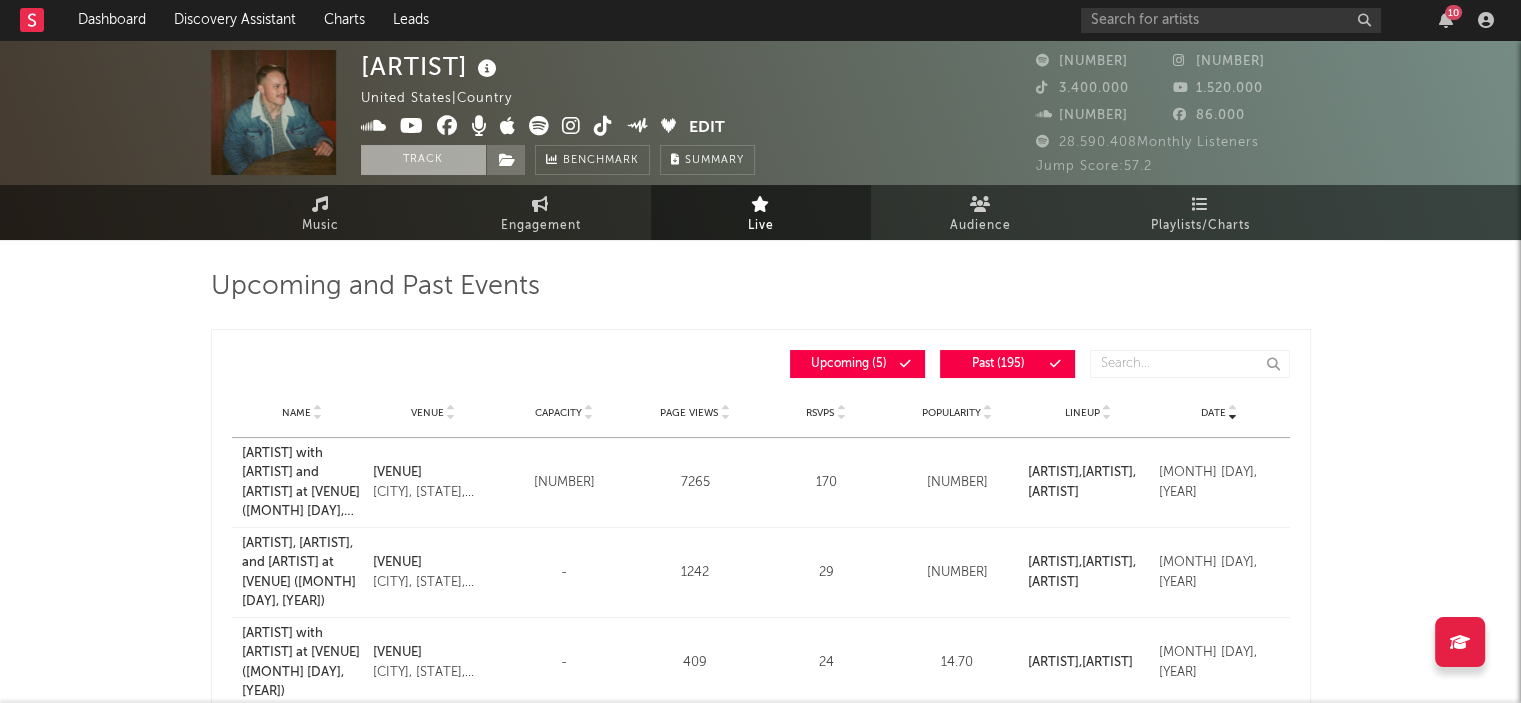 click on "Track" at bounding box center [423, 160] 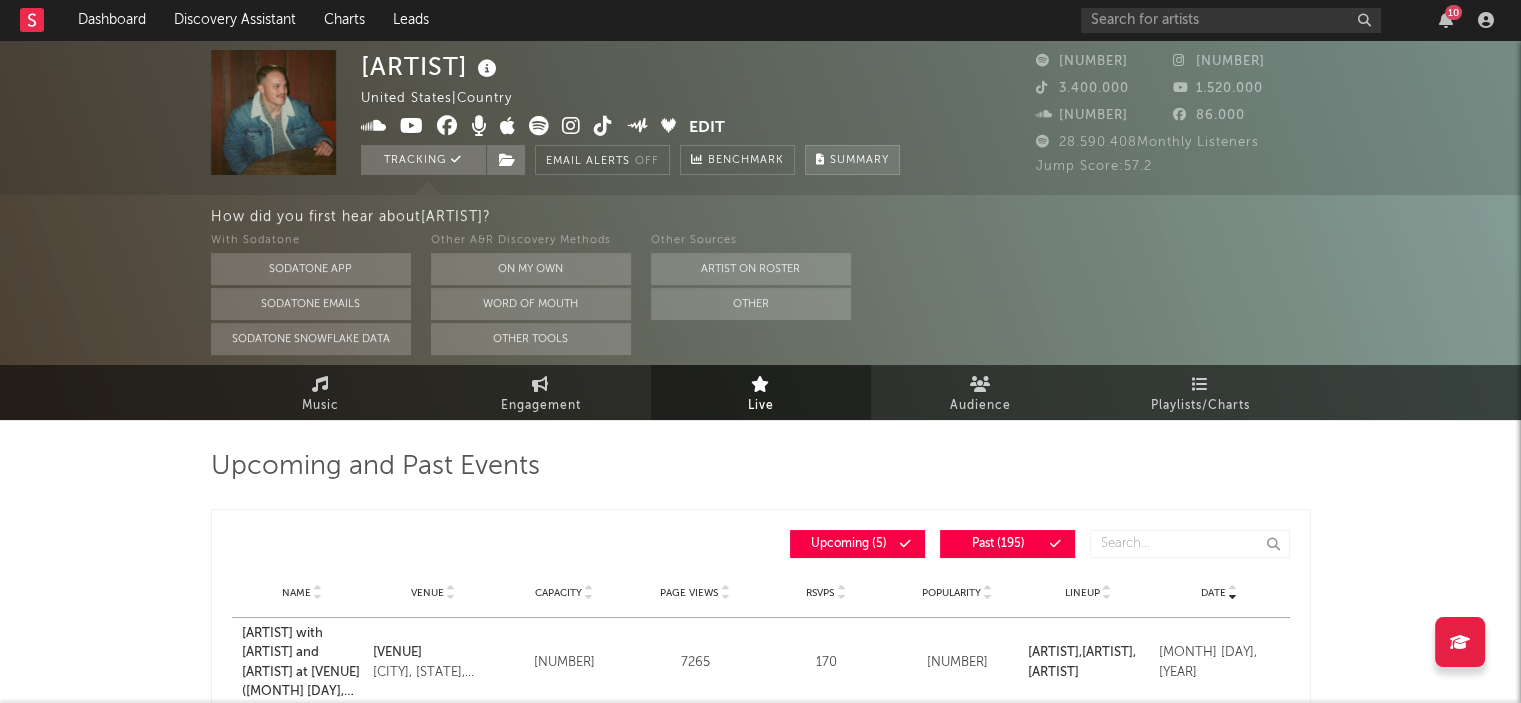 click on "Summary" at bounding box center (859, 160) 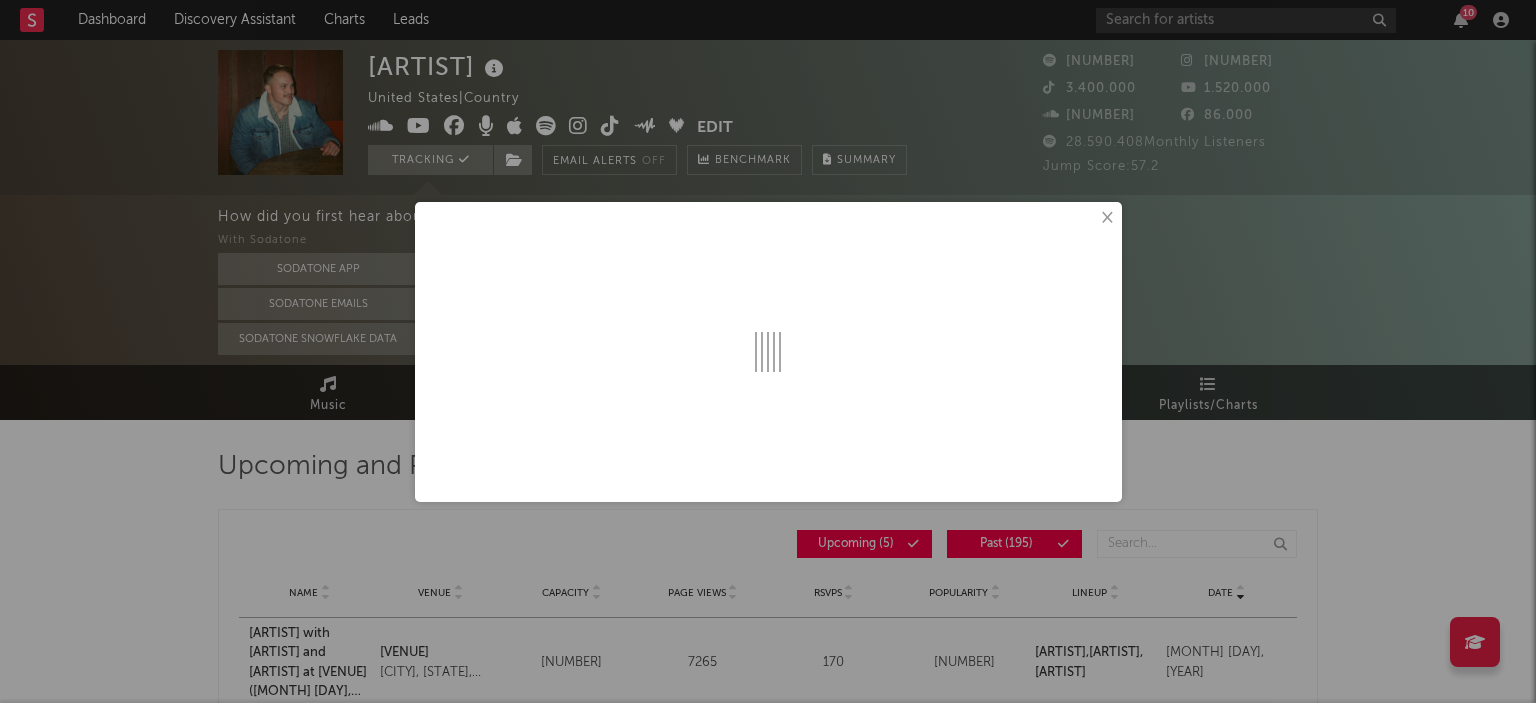 click on "×" at bounding box center [1106, 218] 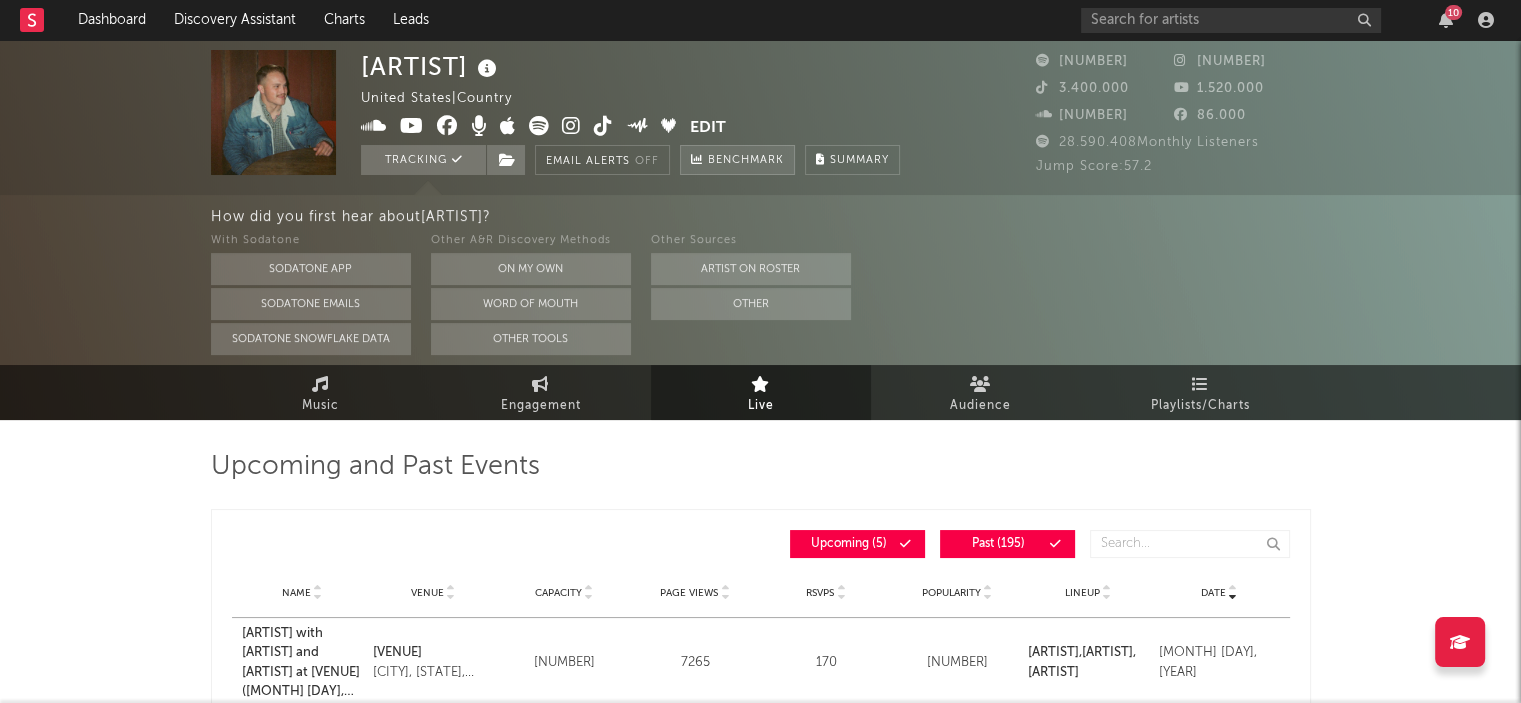 click on "Benchmark" at bounding box center [746, 161] 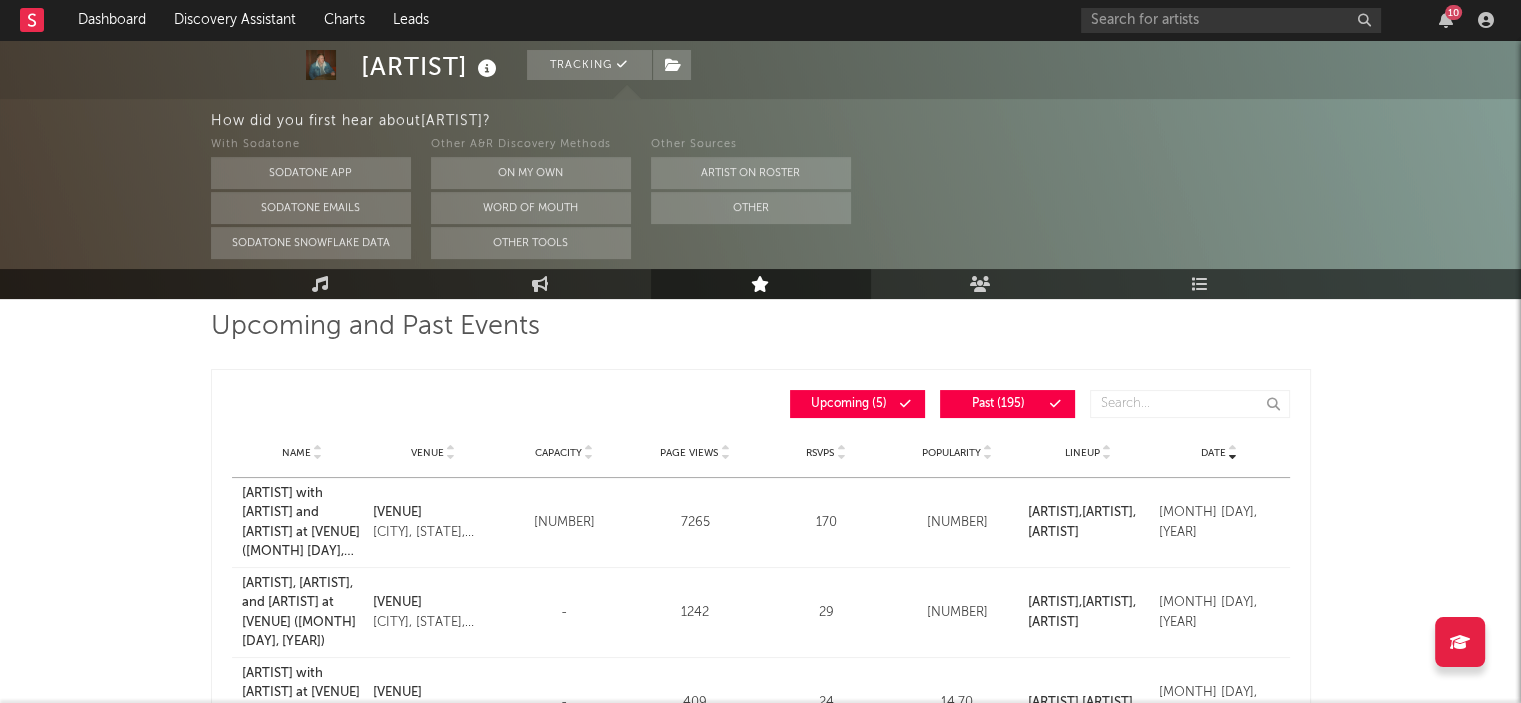 scroll, scrollTop: 200, scrollLeft: 0, axis: vertical 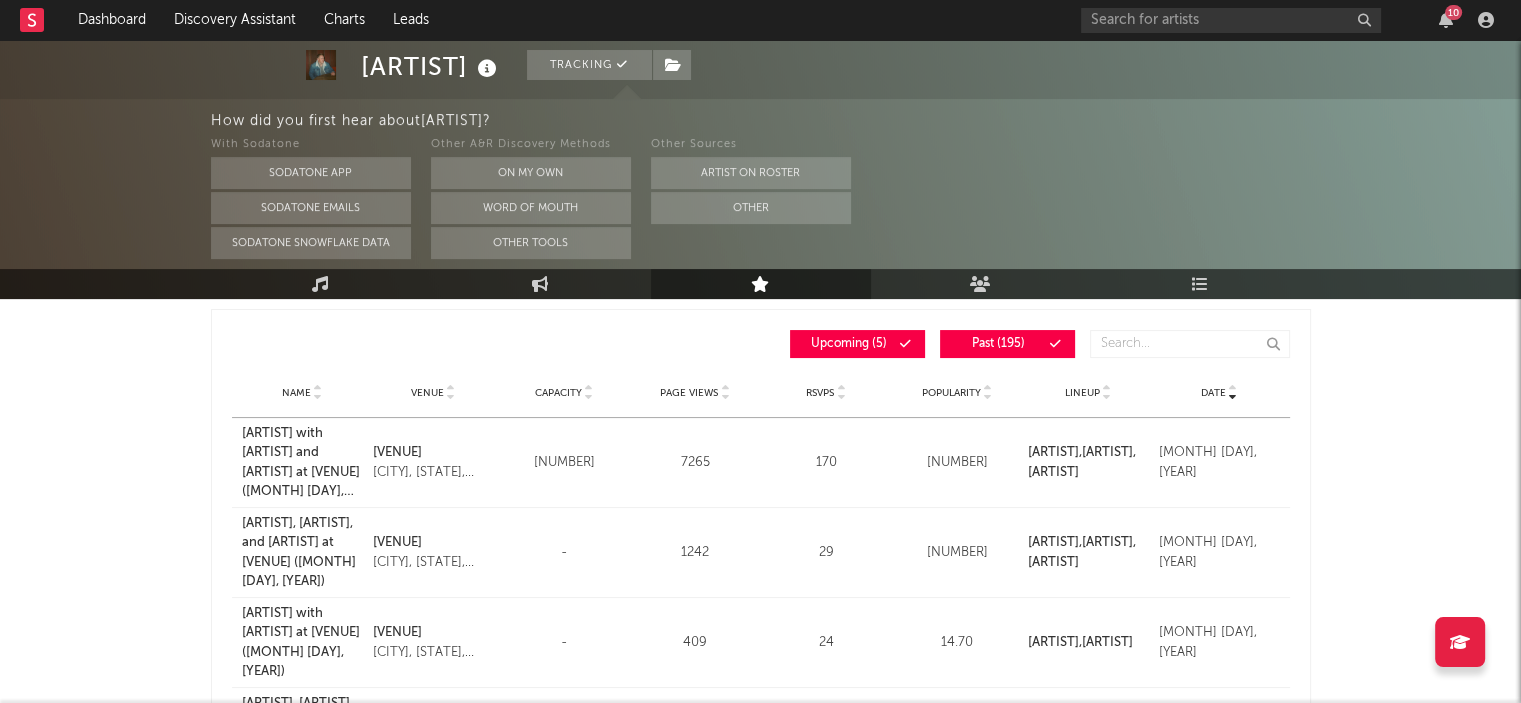 click at bounding box center [589, 389] 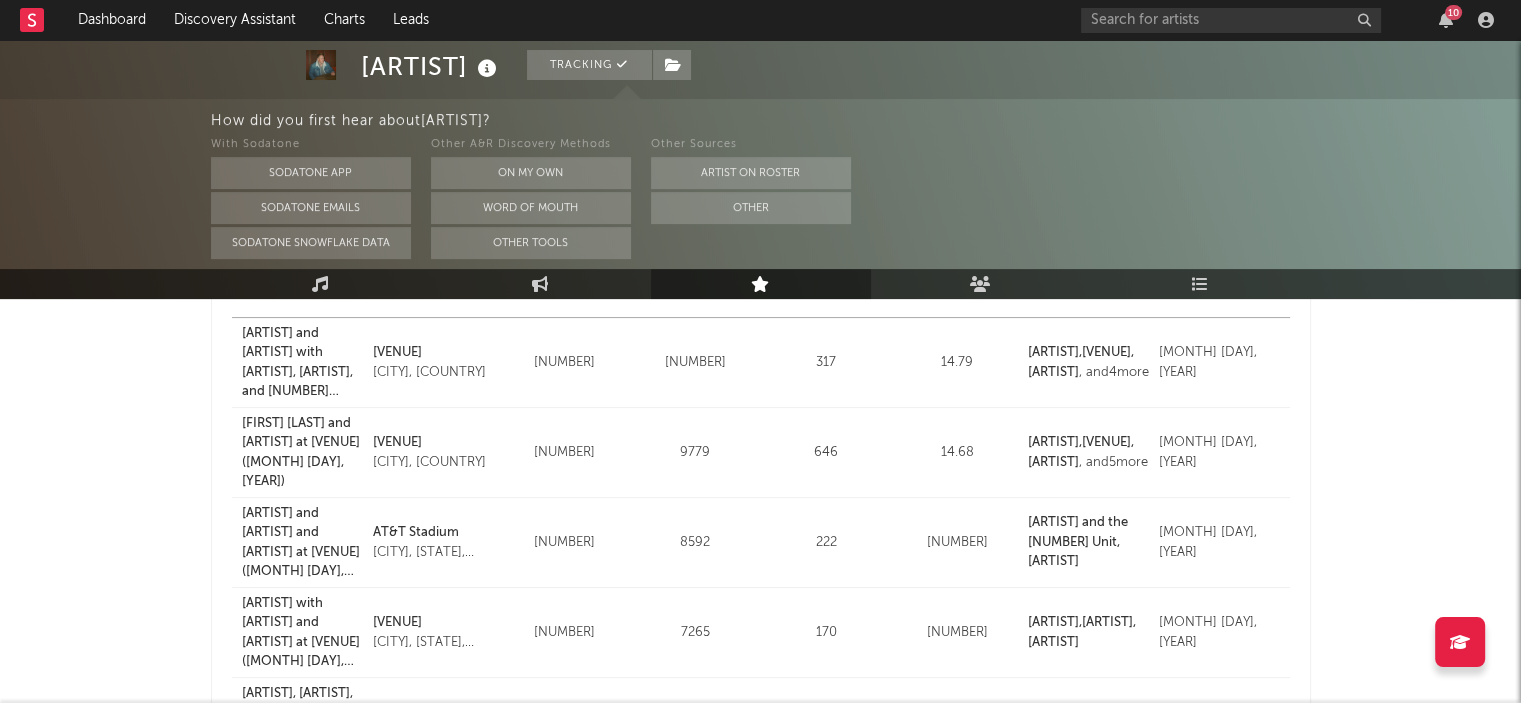 scroll, scrollTop: 200, scrollLeft: 0, axis: vertical 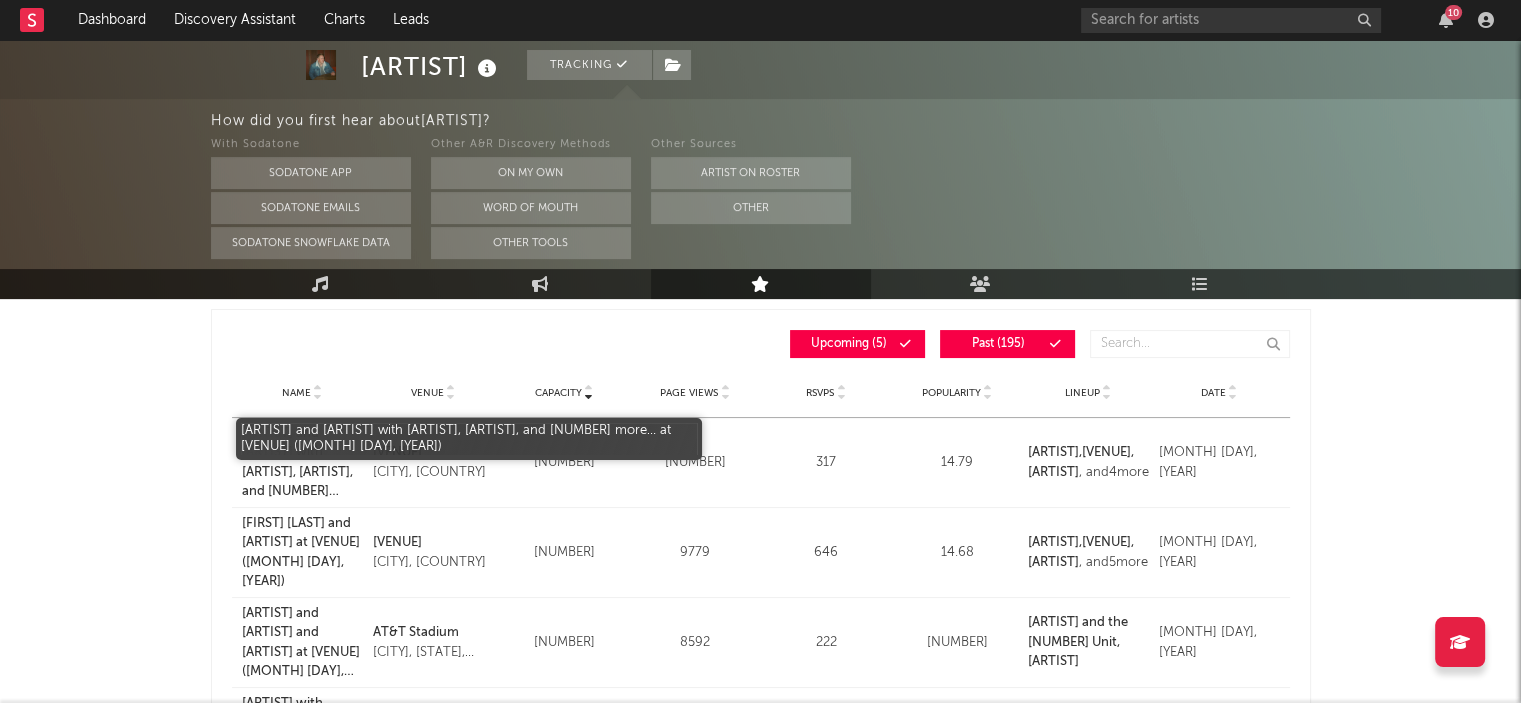 drag, startPoint x: 306, startPoint y: 461, endPoint x: 125, endPoint y: 507, distance: 186.75385 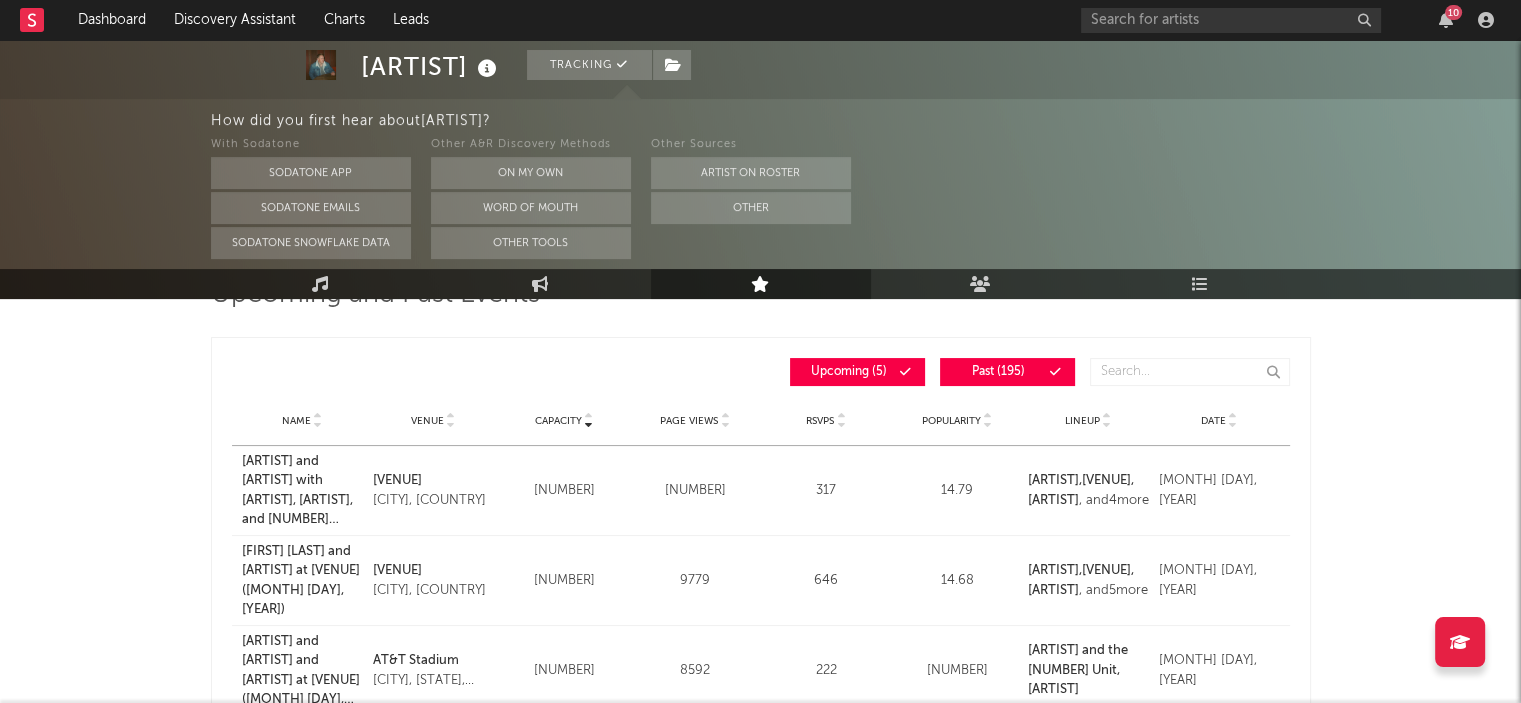scroll, scrollTop: 200, scrollLeft: 0, axis: vertical 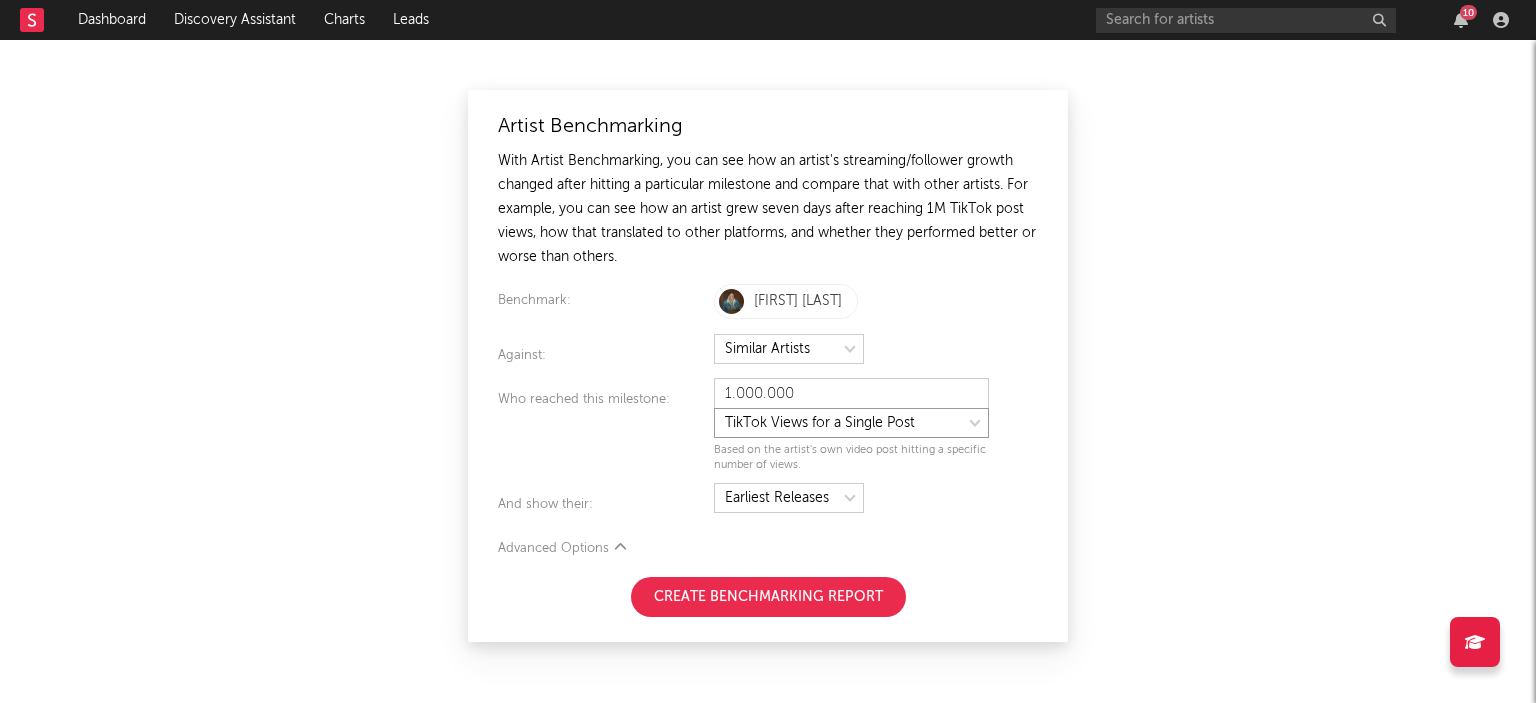 click at bounding box center (851, 423) 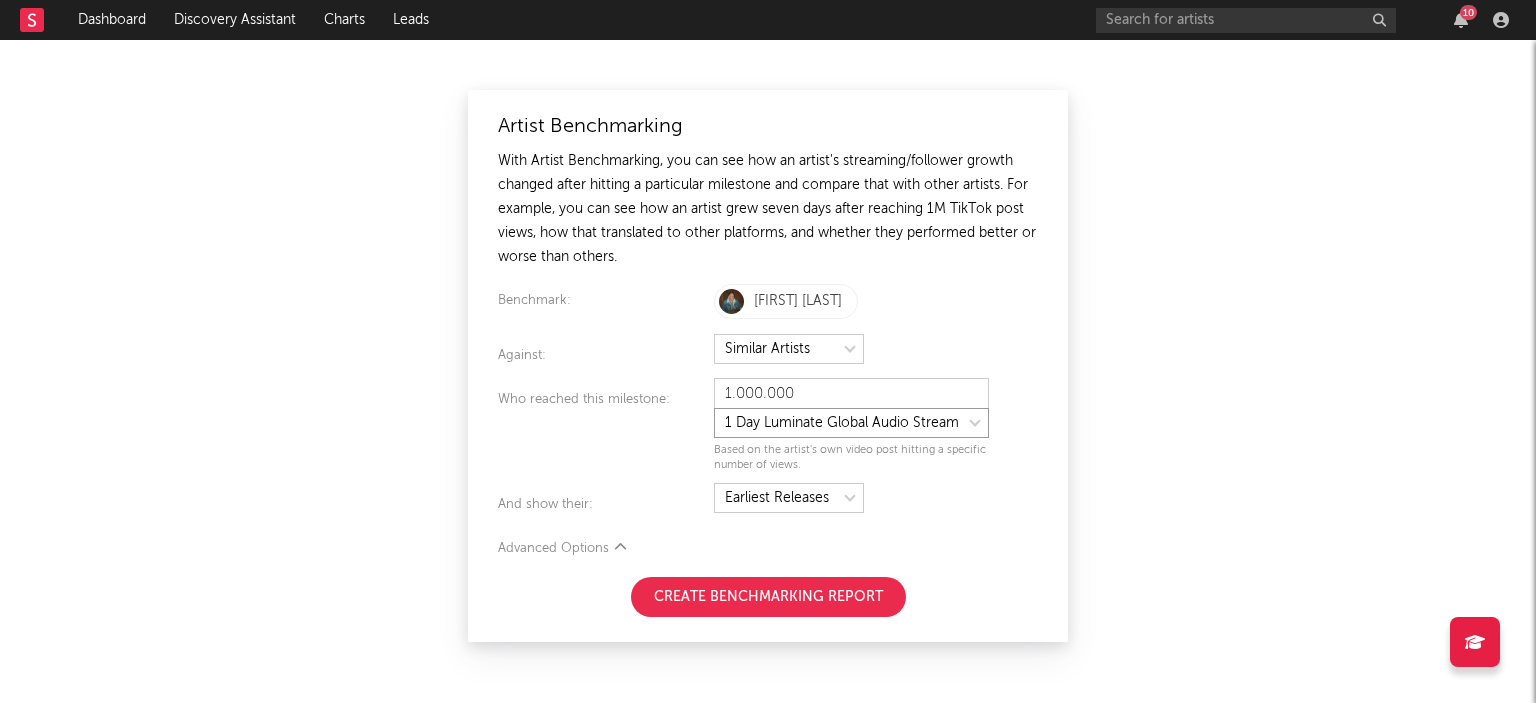 click at bounding box center [851, 423] 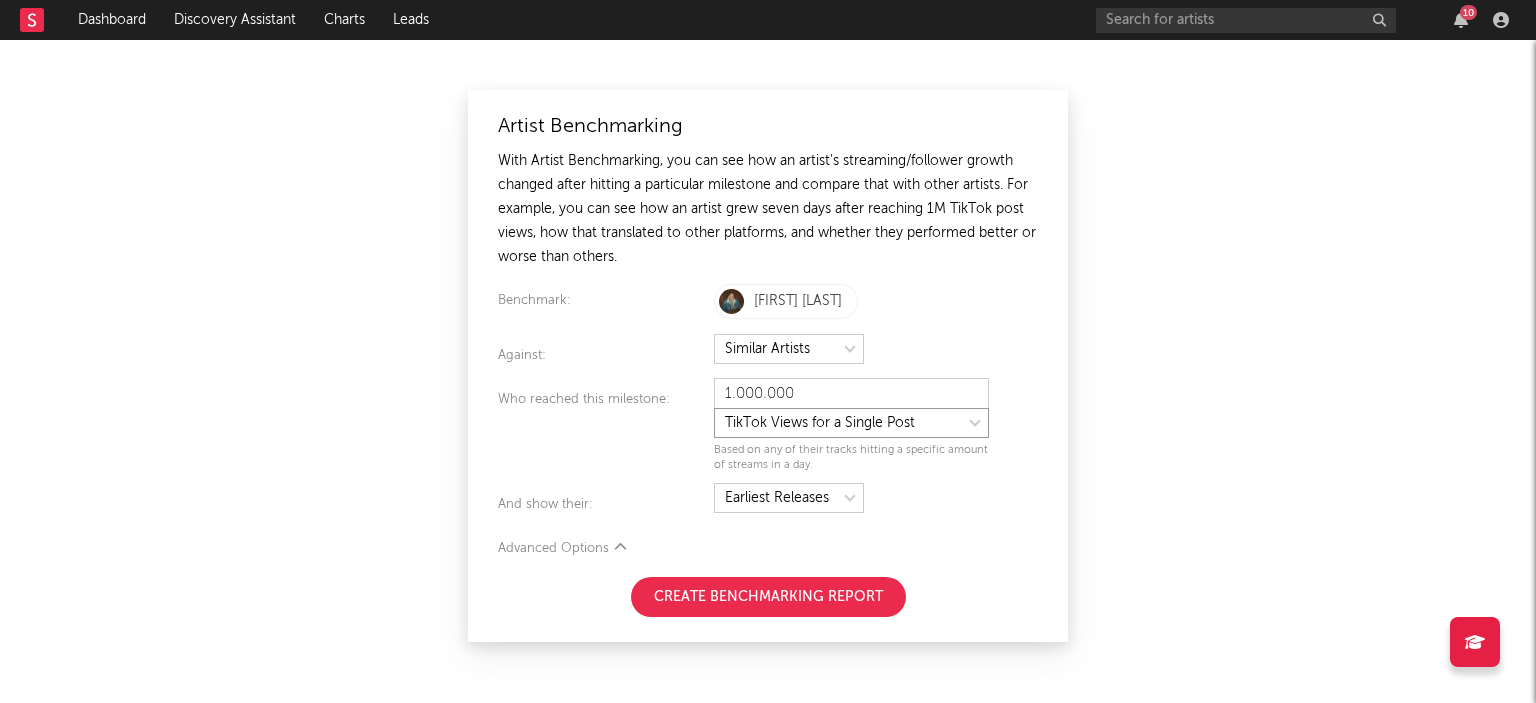 type on "25.000" 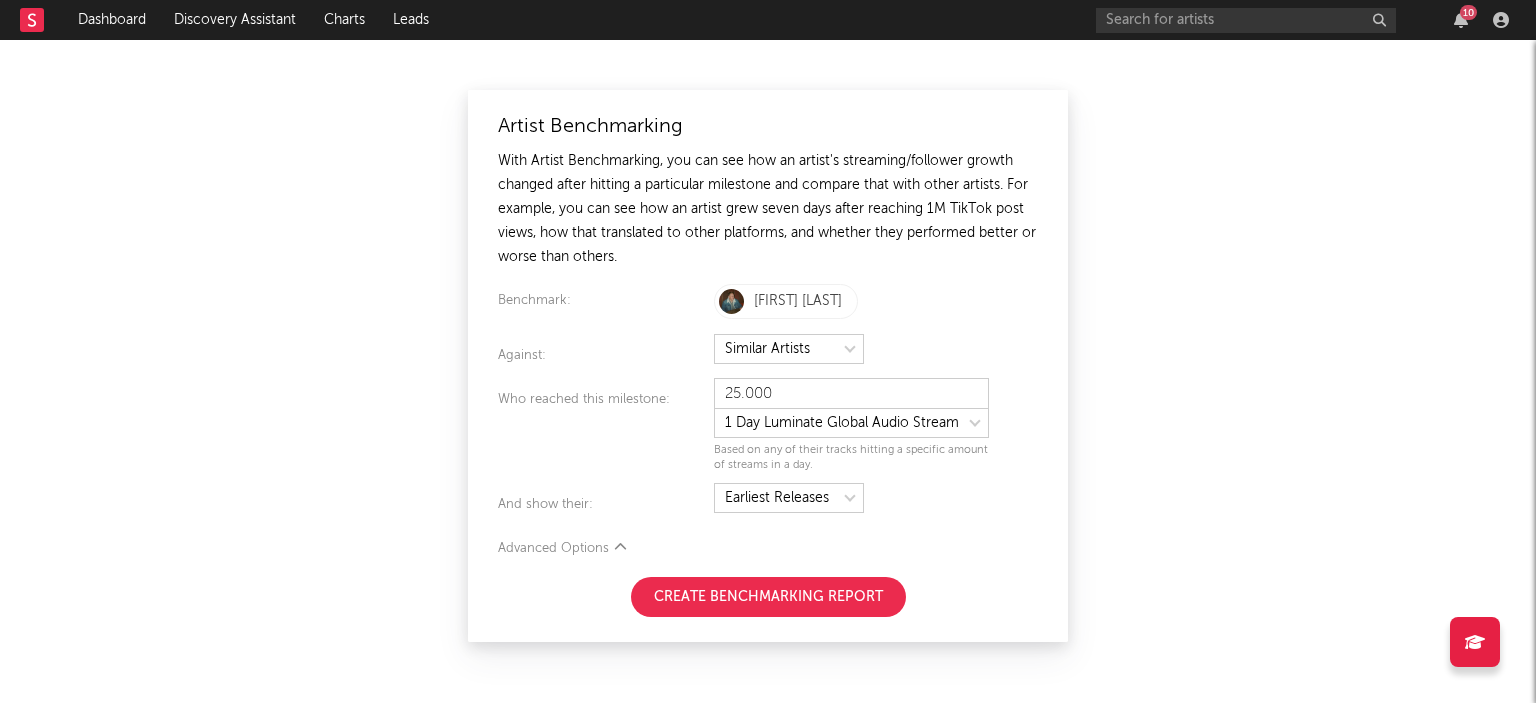 click on "Who reached this milestone:" at bounding box center [606, 430] 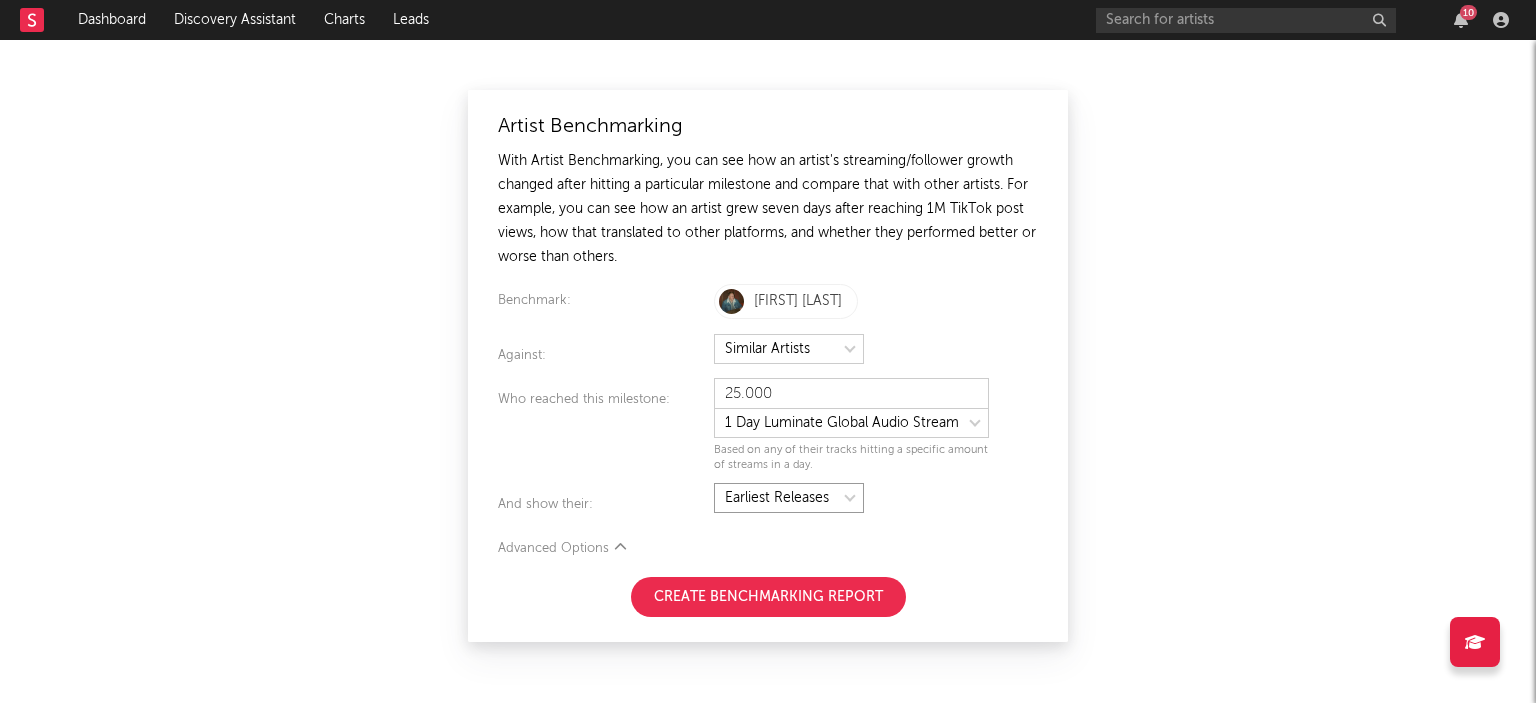 click at bounding box center (789, 498) 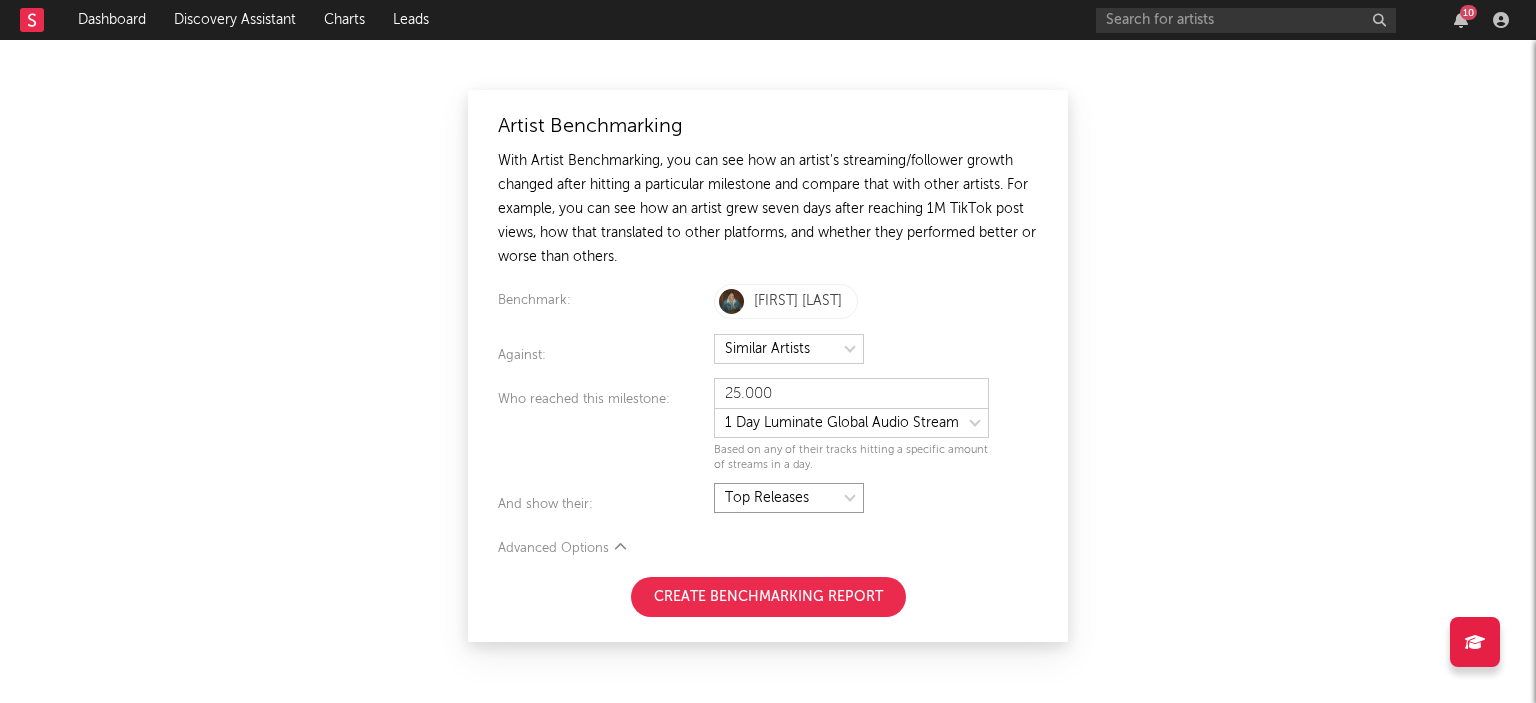 click at bounding box center [789, 498] 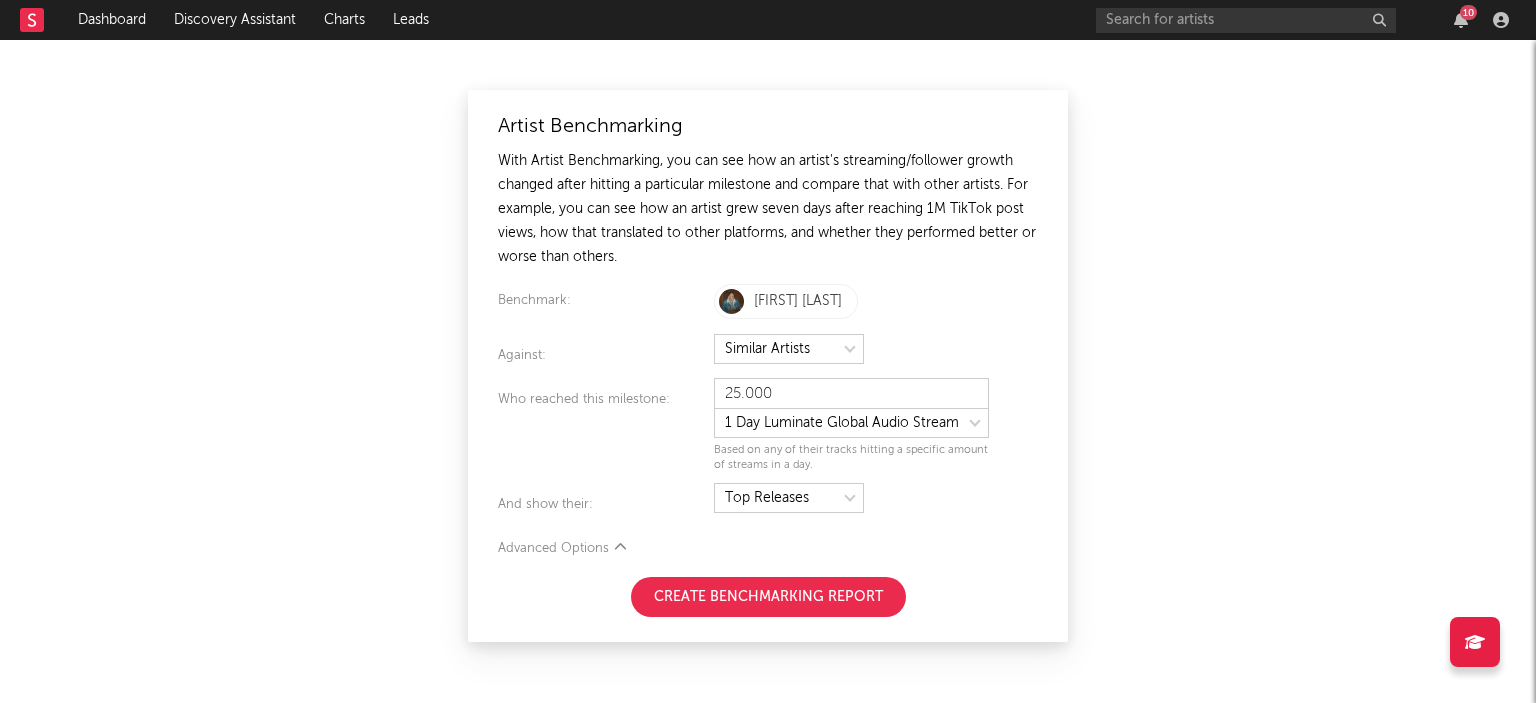 click on "Create Benchmarking Report" at bounding box center (768, 597) 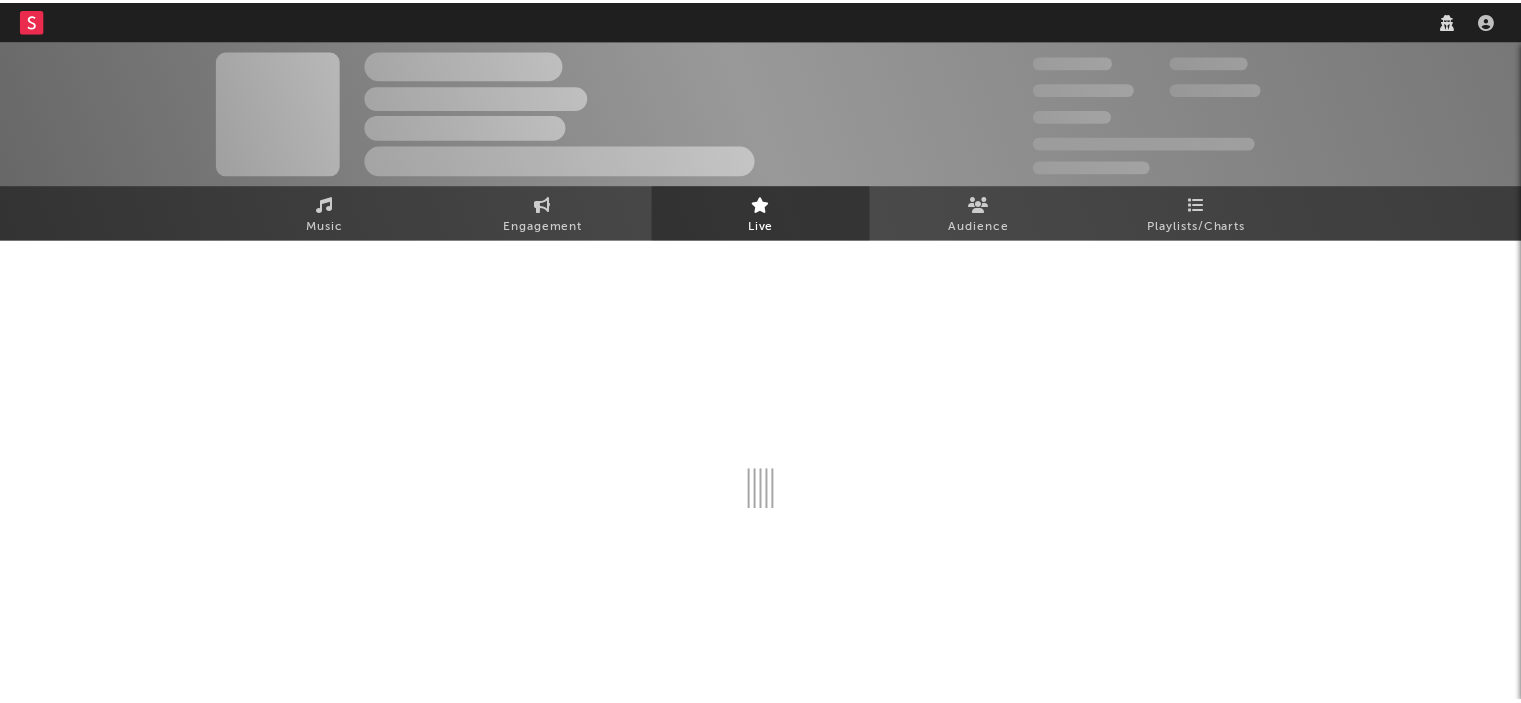 scroll, scrollTop: 0, scrollLeft: 0, axis: both 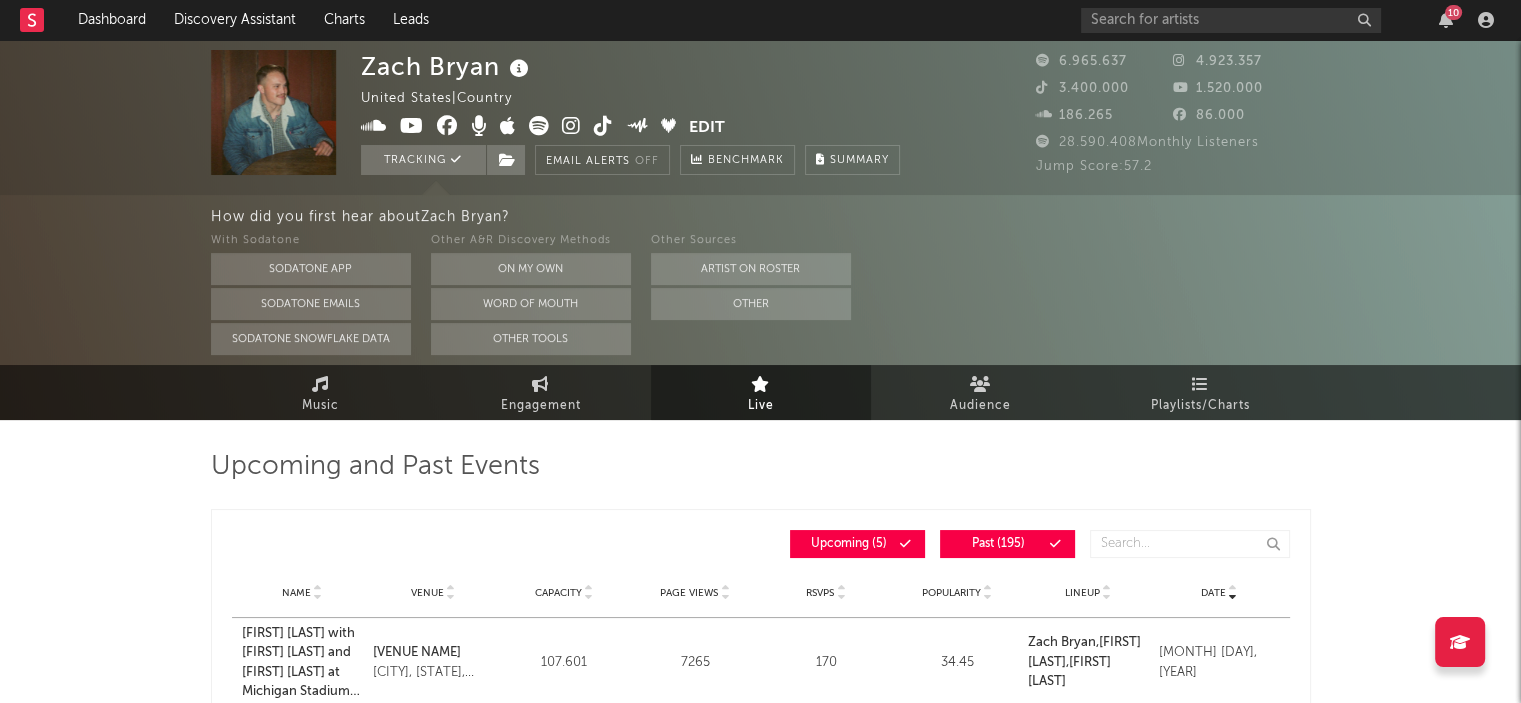click on "[FIRST] [LAST] United States  |  Country Edit Tracking Email Alerts  Off Benchmark Summary 6.965.637 4.923.357 3.400.000 1.520.000 186.265 86.000 28.590.408  Monthly Listeners Jump Score:  57.2 How did you first hear about  [FIRST] [LAST] ? With Sodatone Sodatone App Sodatone Emails Sodatone Snowflake Data Other A&R Discovery Methods On My Own Word Of Mouth Other Tools Other Sources Artist on Roster Other Music Engagement Live Audience Playlists/Charts Upcoming and Past Events Date Name Venue Capacity Page Views RSVPs Popularity Lineup Date Name [FIRST] [LAST] with [FIRST] [LAST] and [FIRST] [LAST] at Michigan Stadium ([MONTH] [DAY], [YEAR]) Venue Michigan Stadium Ann Arbor, MI, US Capacity 107.601 Page Views 7265 RSVPs 170 Popularity 34.45 Lineup [FIRST] [LAST] ,  [FIRST] [LAST] ,  [FIRST] [LAST] Date [MONTH] [DAY], [YEAR] Name [FIRST] [LAST], [FIRST] [LAST], and [FIRST] [LAST] at Notre Dame Stadium ([MONTH] [DAY], [YEAR]) Venue Notre Dame Stadium Capacity - 1242 -" at bounding box center [760, 884] 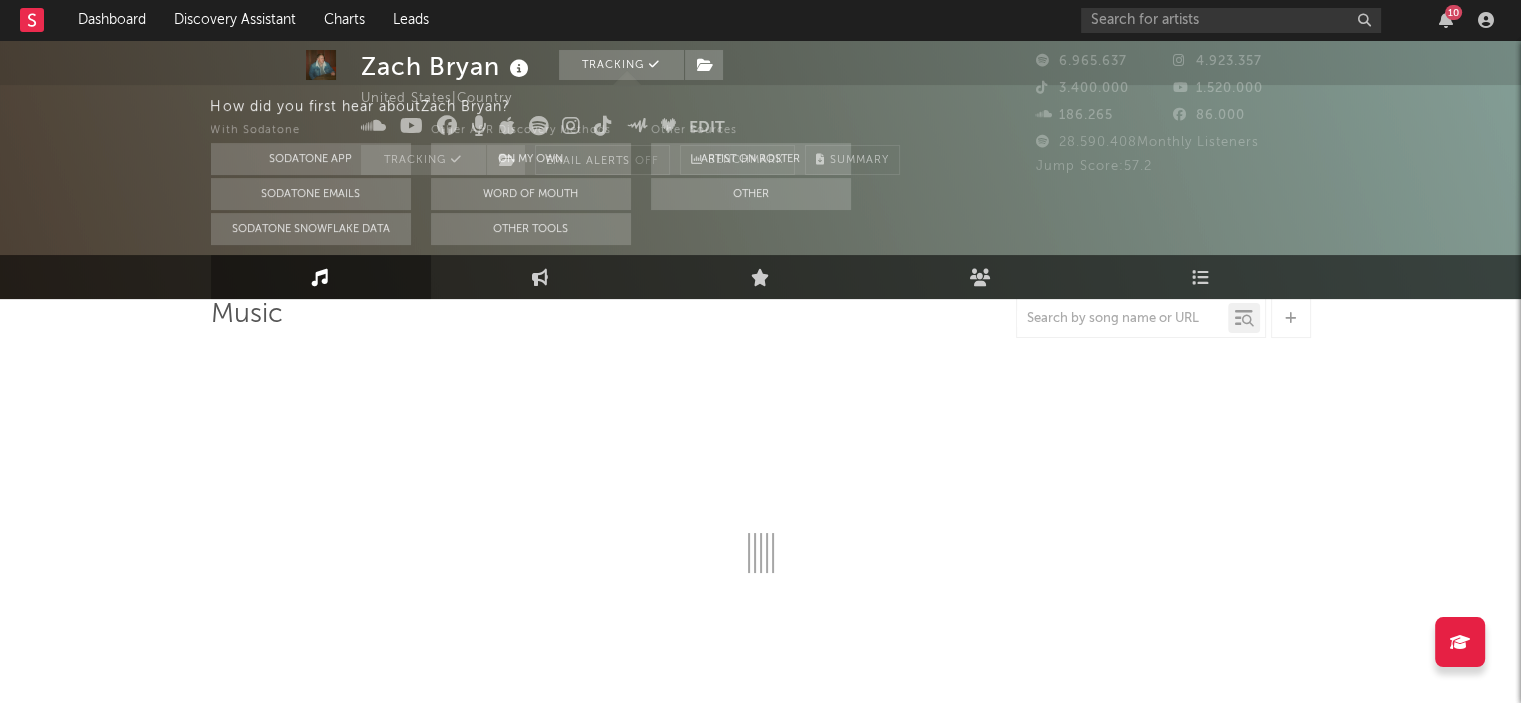 scroll, scrollTop: 300, scrollLeft: 0, axis: vertical 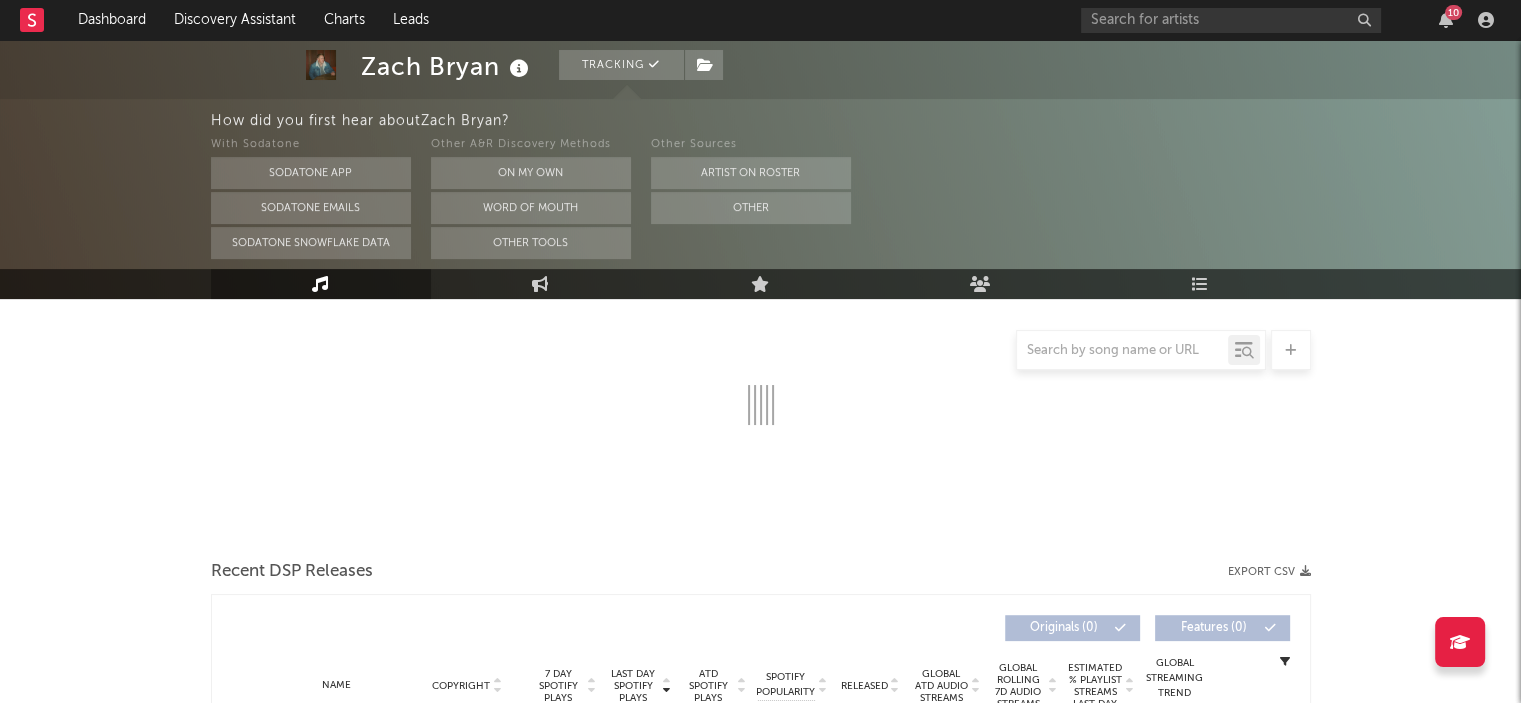select on "6m" 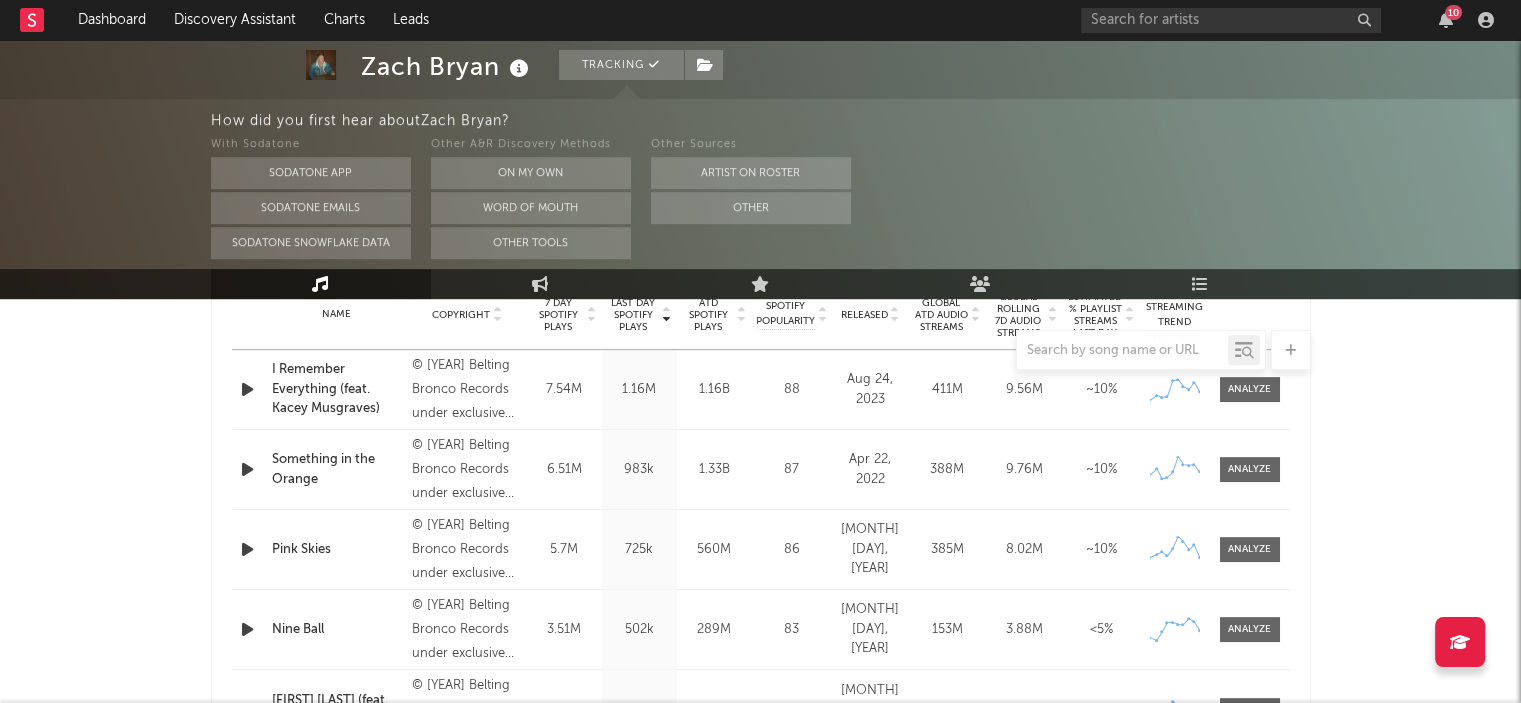 scroll, scrollTop: 936, scrollLeft: 0, axis: vertical 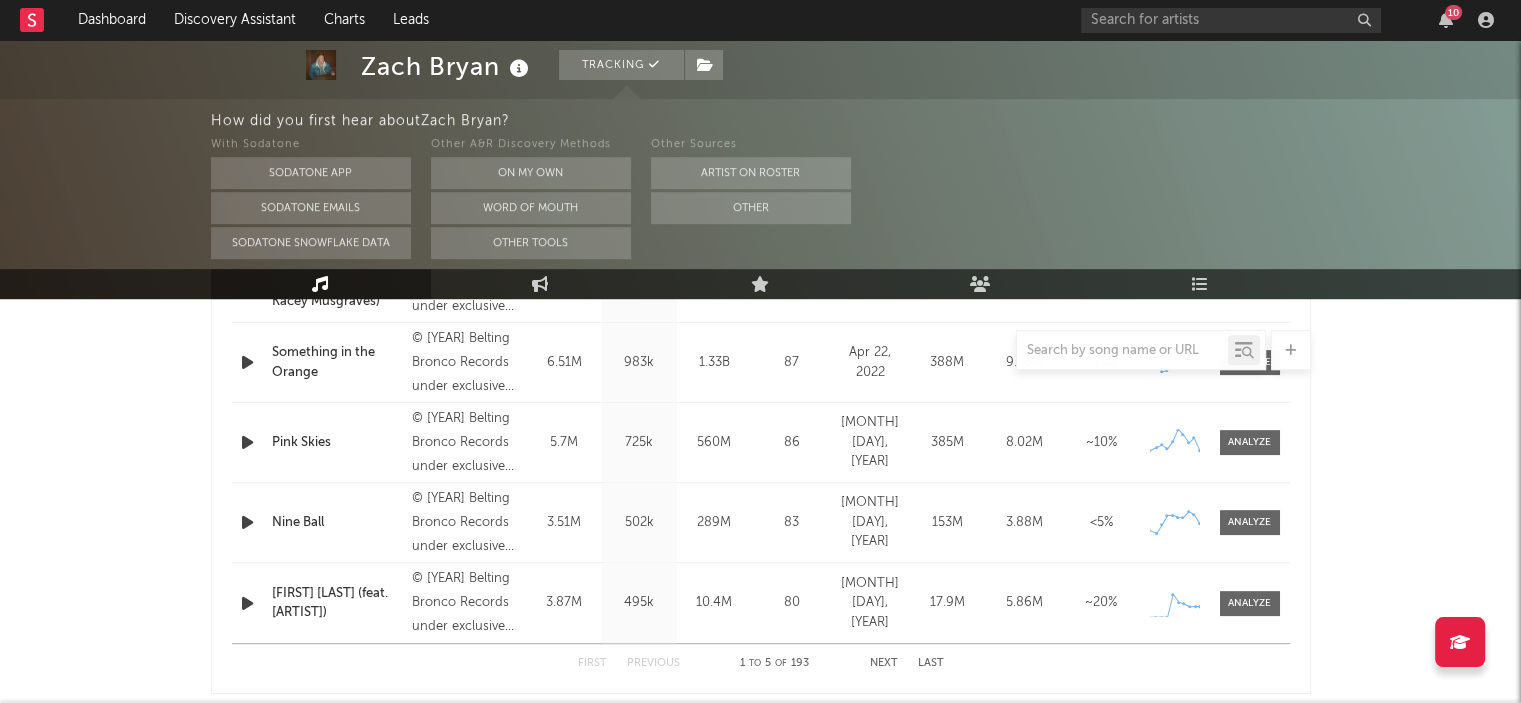 click on "[FIRST] [LAST] Tracking United States  |  Country Edit Tracking Email Alerts  Off Benchmark Summary 6.965.637 4.923.357 3.400.000 1.520.000 186.265 86.000 28.590.408  Monthly Listeners Jump Score:  57.2 How did you first hear about  [FIRST] [LAST] ? With Sodatone Sodatone App Sodatone Emails Sodatone Snowflake Data Other A&R Discovery Methods On My Own Word Of Mouth Other Tools Other Sources Artist on Roster Other Music Engagement Live Audience Playlists/Charts Music Total Artist Consumption Luminate - Daily Luminate - Weekly BMAT - Weekly OCC - Weekly Zoom 1w 1m 3m 6m YTD 1y All 2025-02-02 2025-08-02 Created with Highcharts 10.3.3 Luminate Daily Streams Luminate Daily Consumption 10. Feb 24. Feb 10. Mar 24. Mar 7. Apr 21. Apr 5. May 19. May 2. Jun 16. Jun 30. Jun 14. Jul 28. Jul 2022 2023 2024 2025 0 10M 20M 30M Zoom 1w 1m 3m 6m YTD 1y All Feb  2, 2025 → Aug  2, 2025 Global Streaming On-Demand Audio US Streaming On-Demand Audio Ex-US Streaming On-Demand Audio Tuesday, Mar 25, 2025 ​ :  21.702.743 ​ :  ​ :  (" at bounding box center (760, 704) 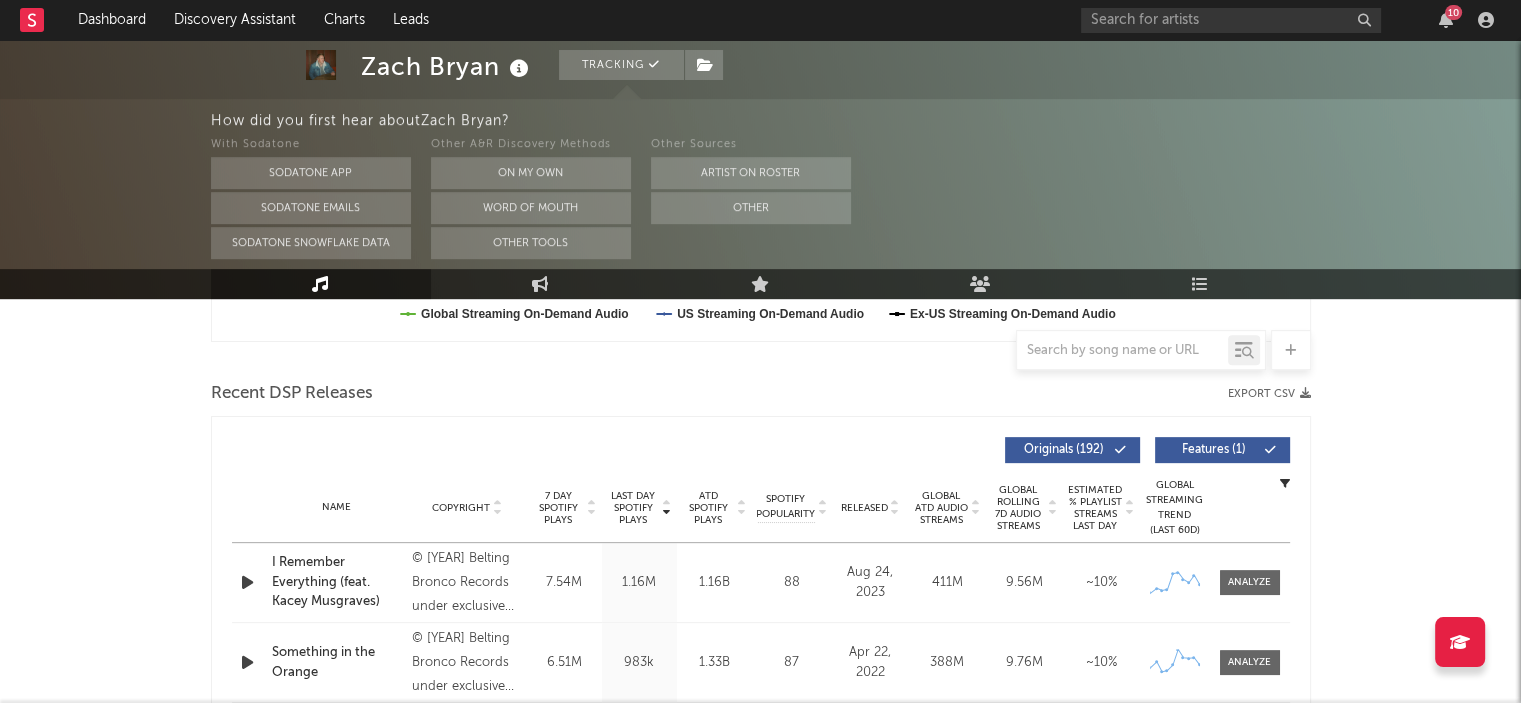 click on "Export CSV" at bounding box center [1269, 394] 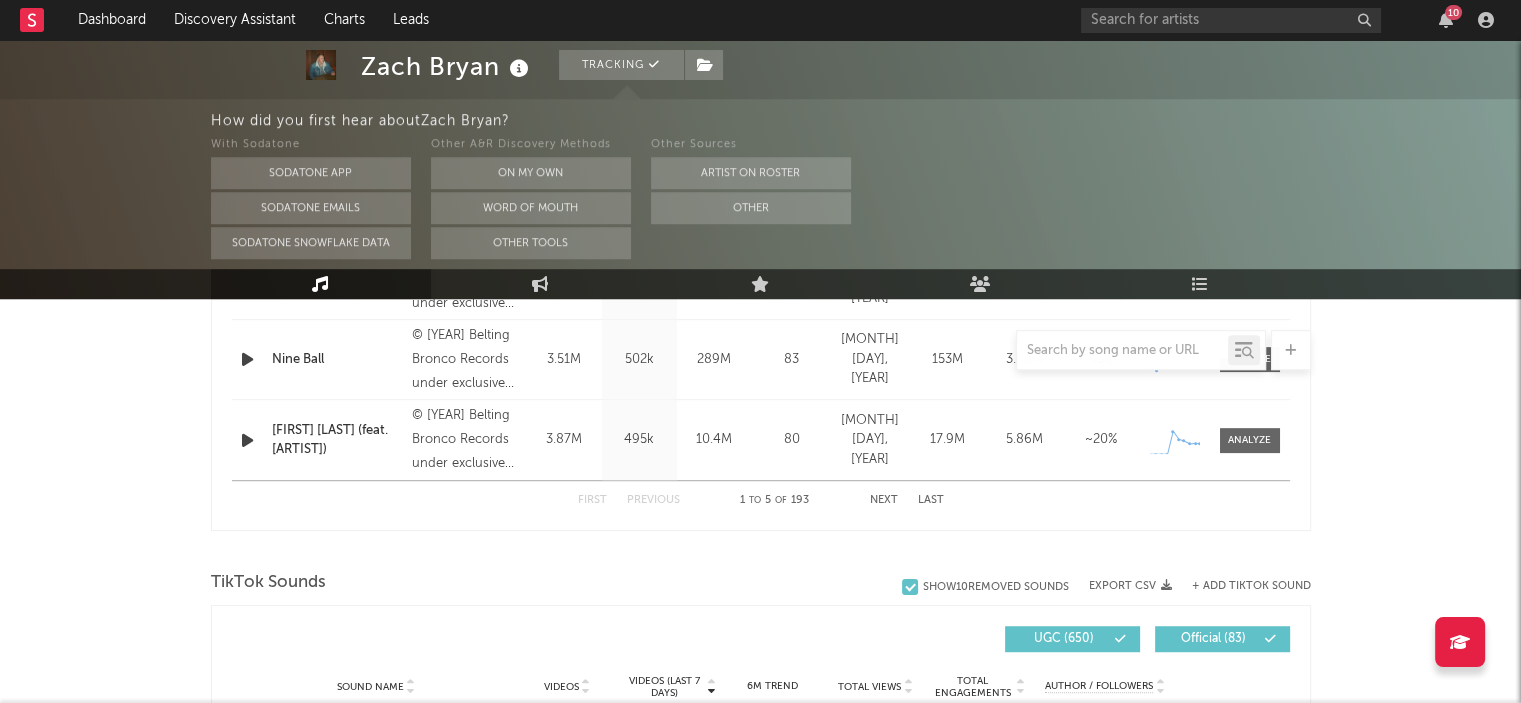 scroll, scrollTop: 836, scrollLeft: 0, axis: vertical 